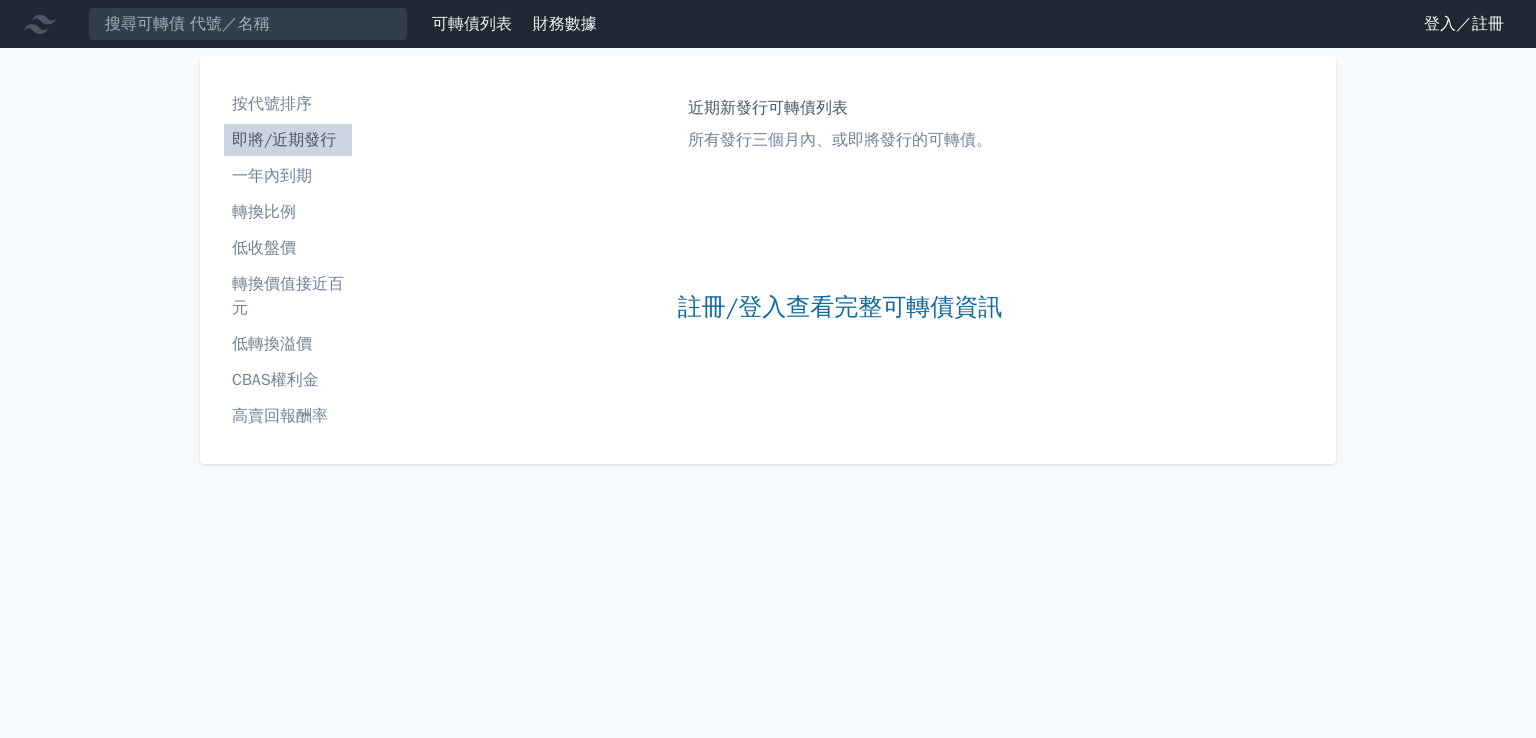scroll, scrollTop: 0, scrollLeft: 0, axis: both 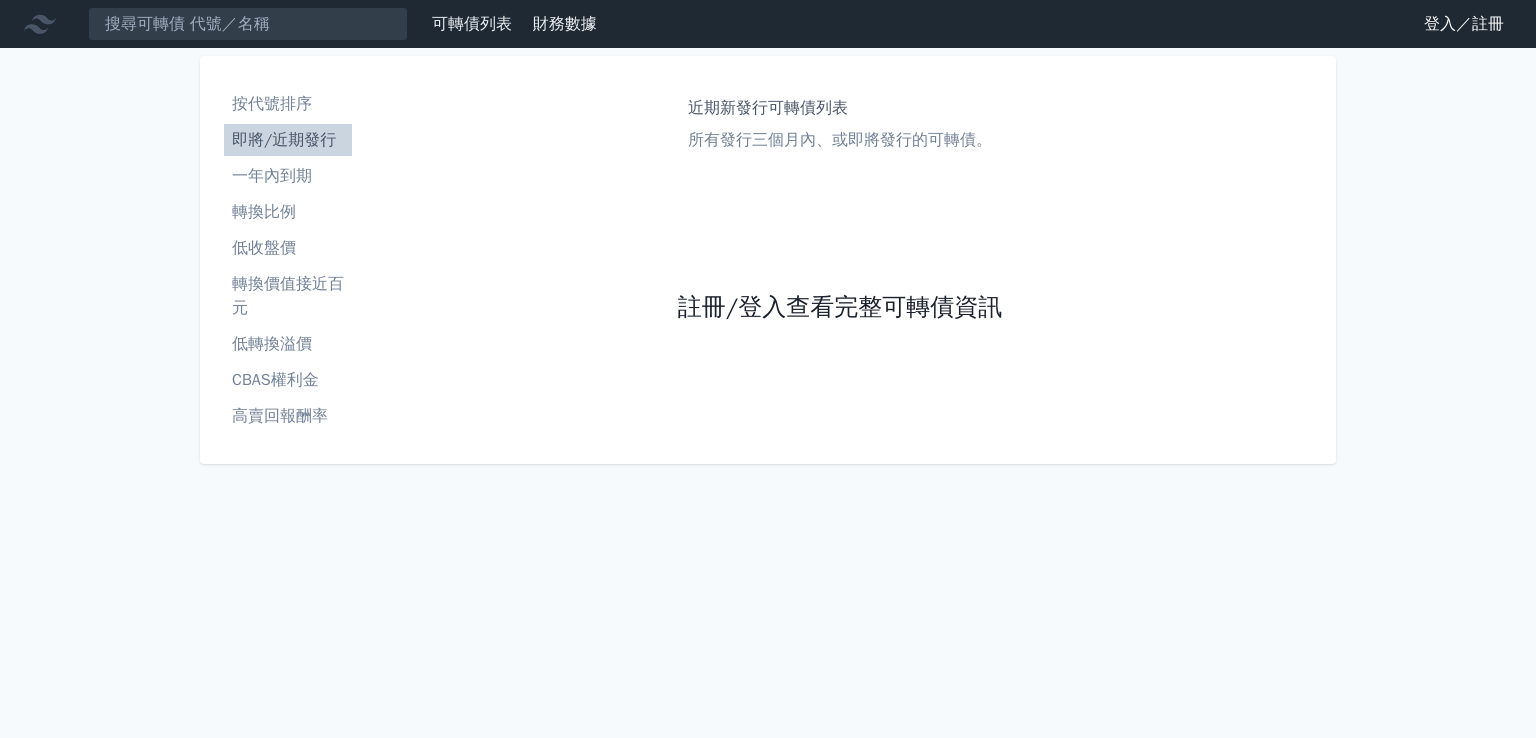 click on "註冊/登入查看完整可轉債資訊" at bounding box center (840, 308) 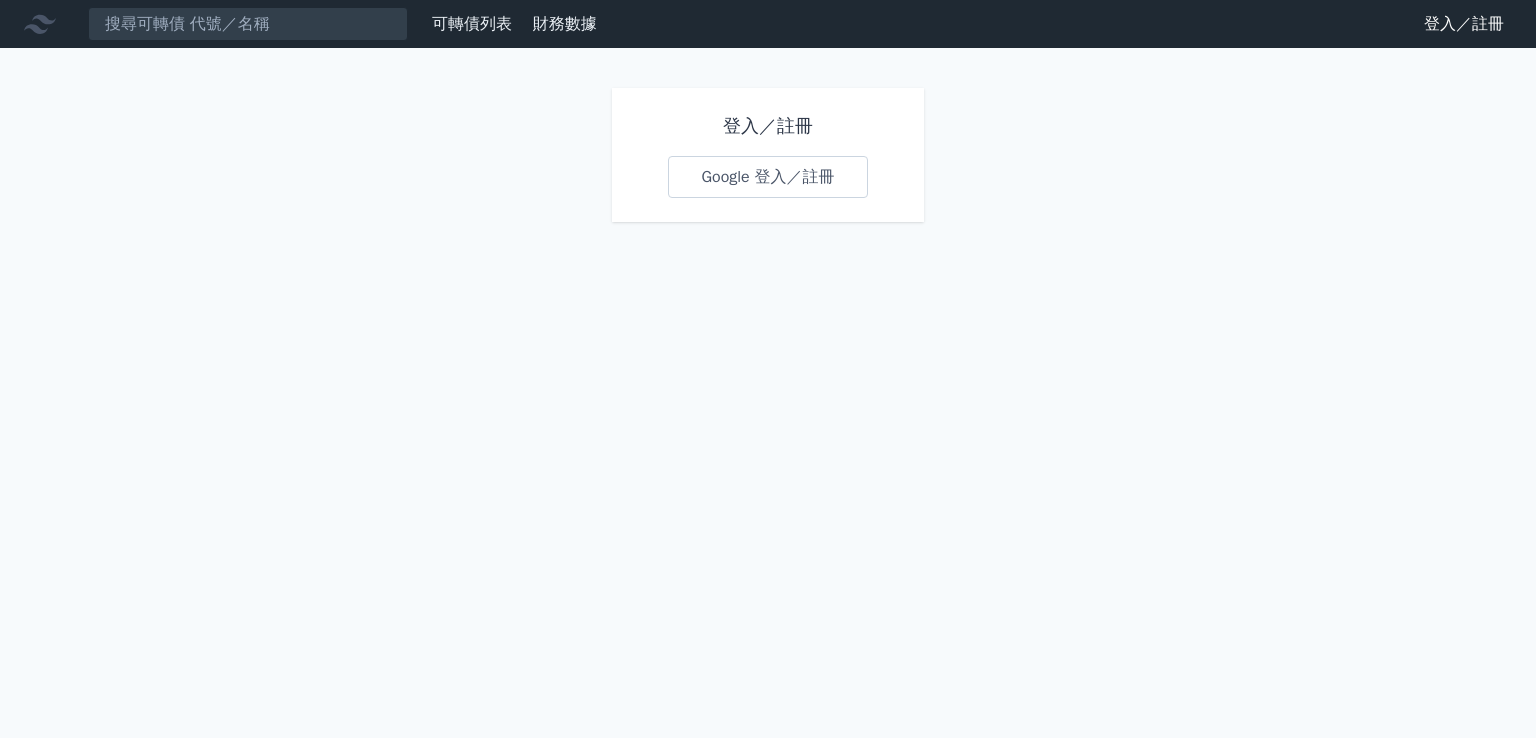 drag, startPoint x: 795, startPoint y: 207, endPoint x: 795, endPoint y: 186, distance: 21 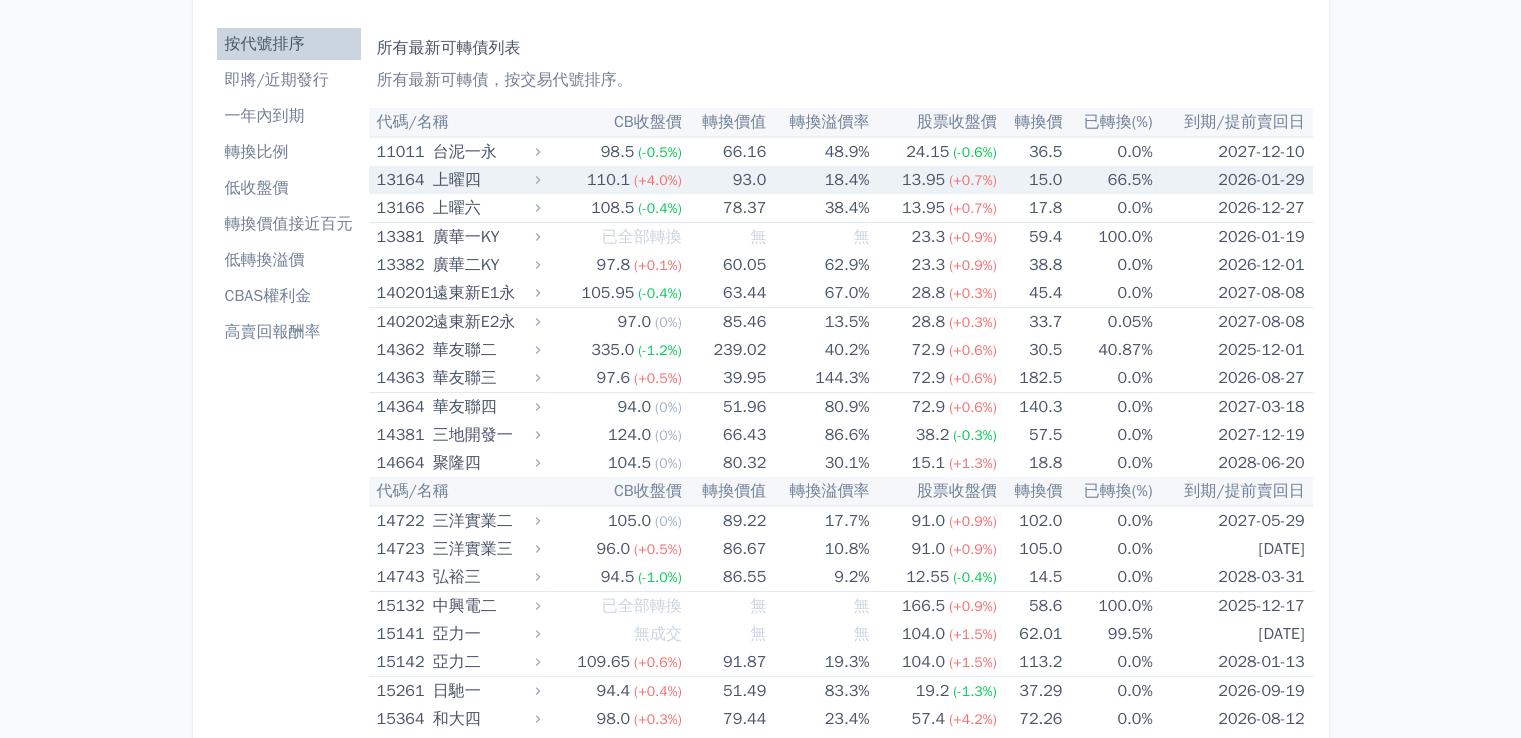 scroll, scrollTop: 0, scrollLeft: 0, axis: both 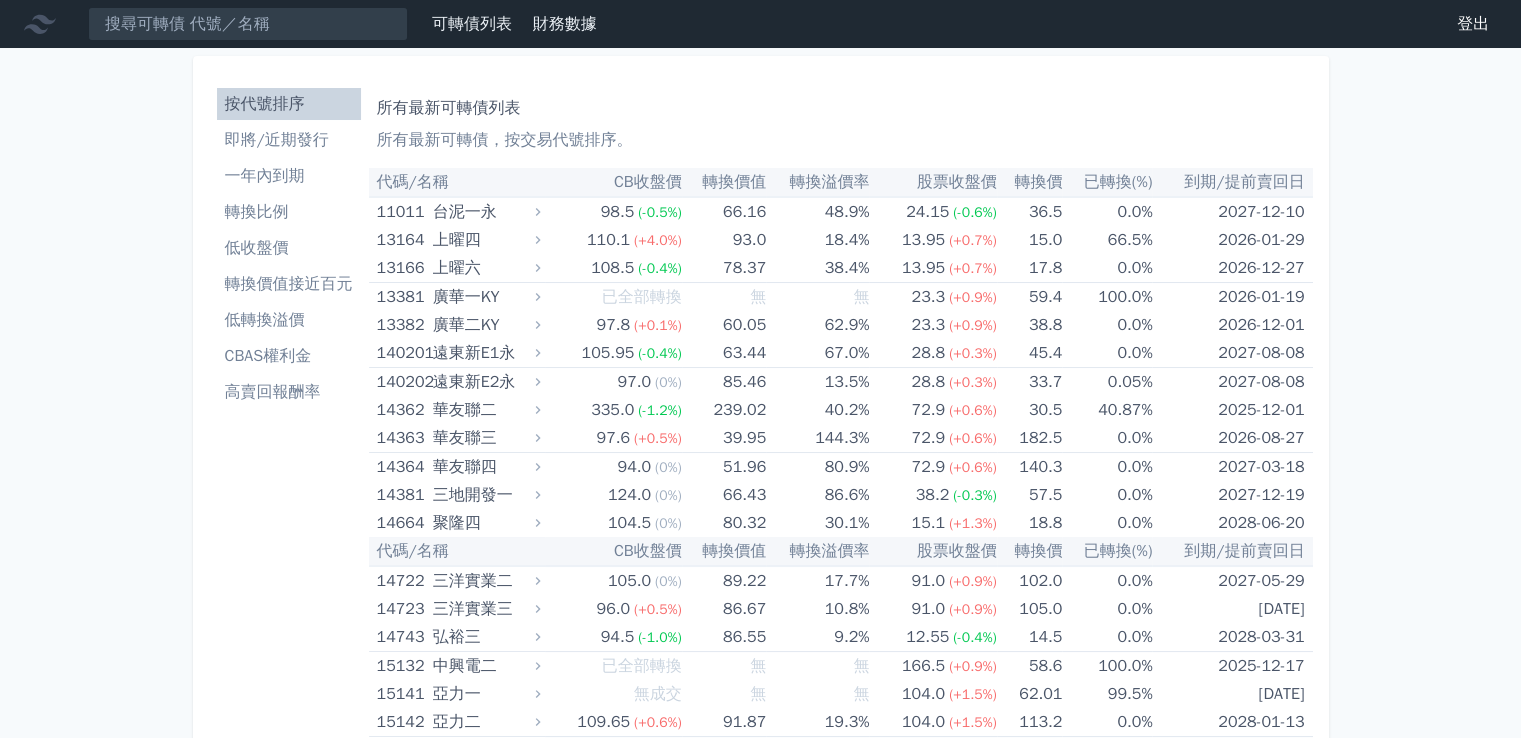click on "即將/近期發行" at bounding box center (289, 140) 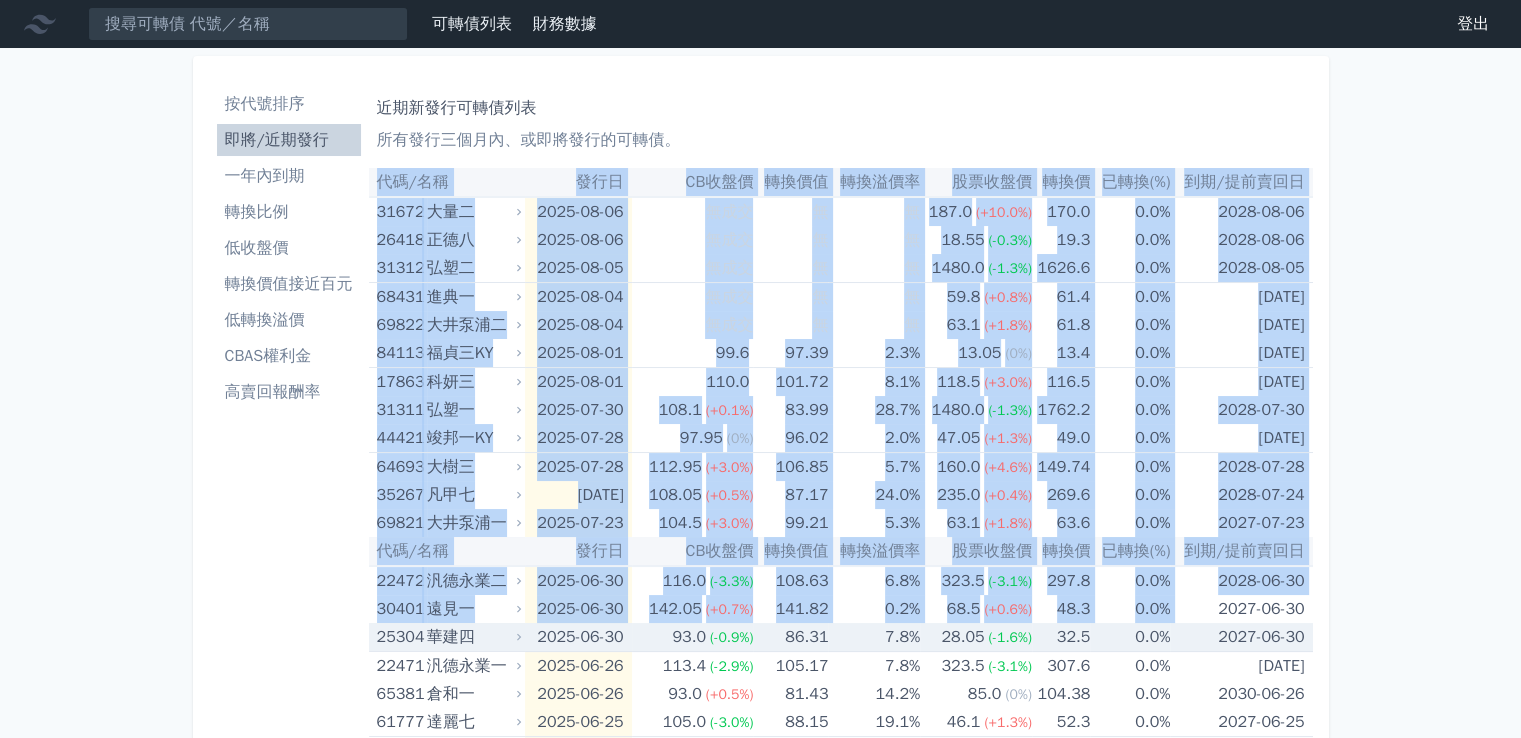 drag, startPoint x: 374, startPoint y: 185, endPoint x: 1179, endPoint y: 610, distance: 910.3021 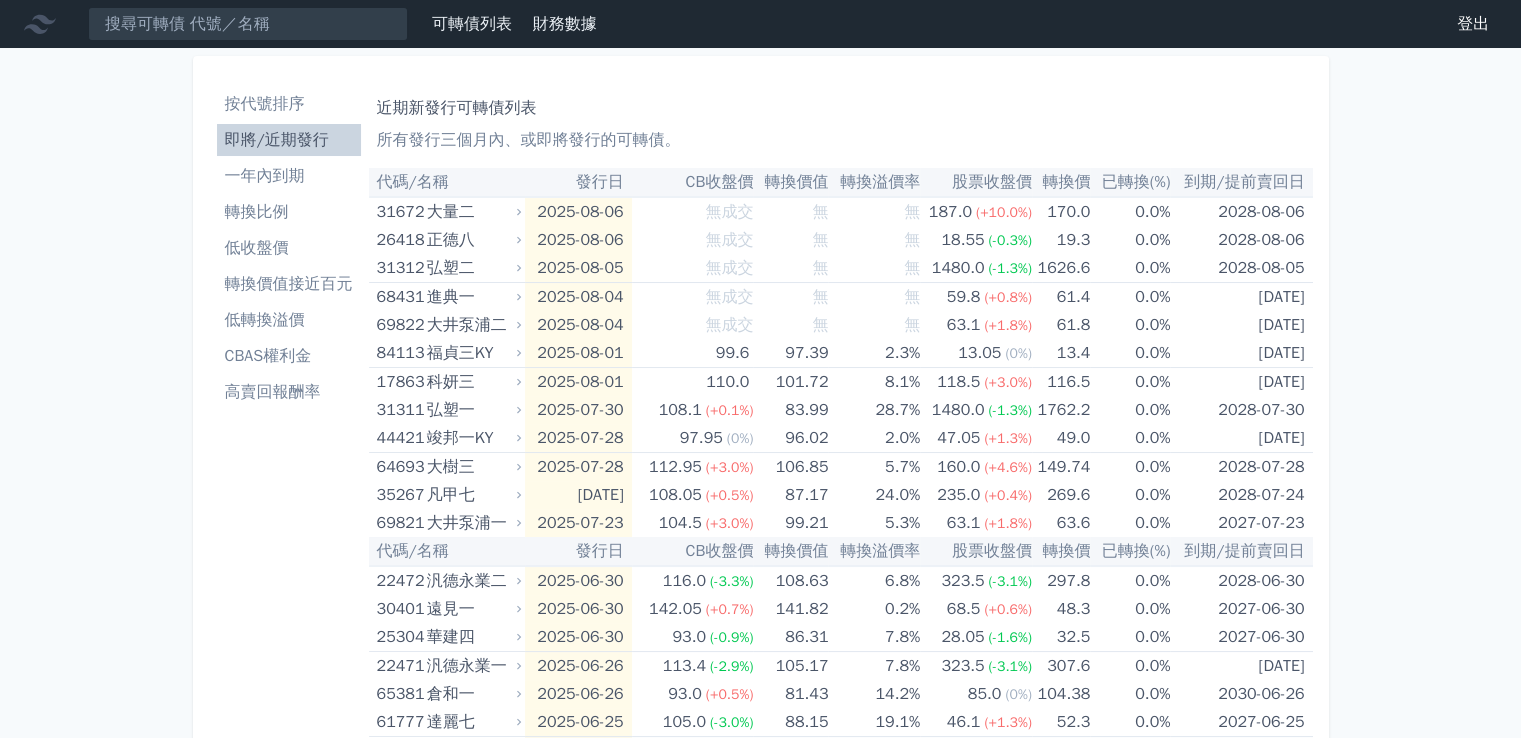 click on "近期新發行可轉債列表" at bounding box center (841, 108) 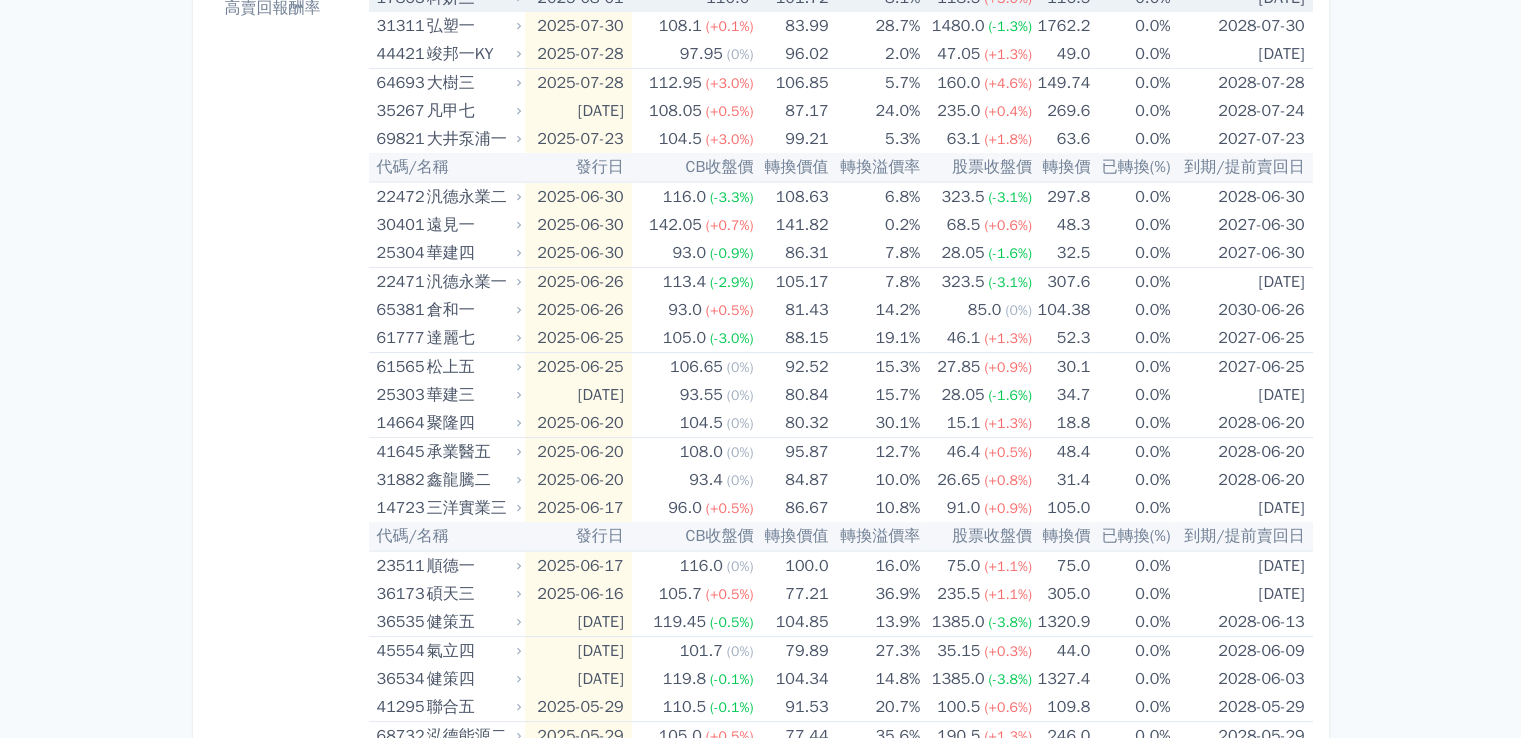 scroll, scrollTop: 566, scrollLeft: 0, axis: vertical 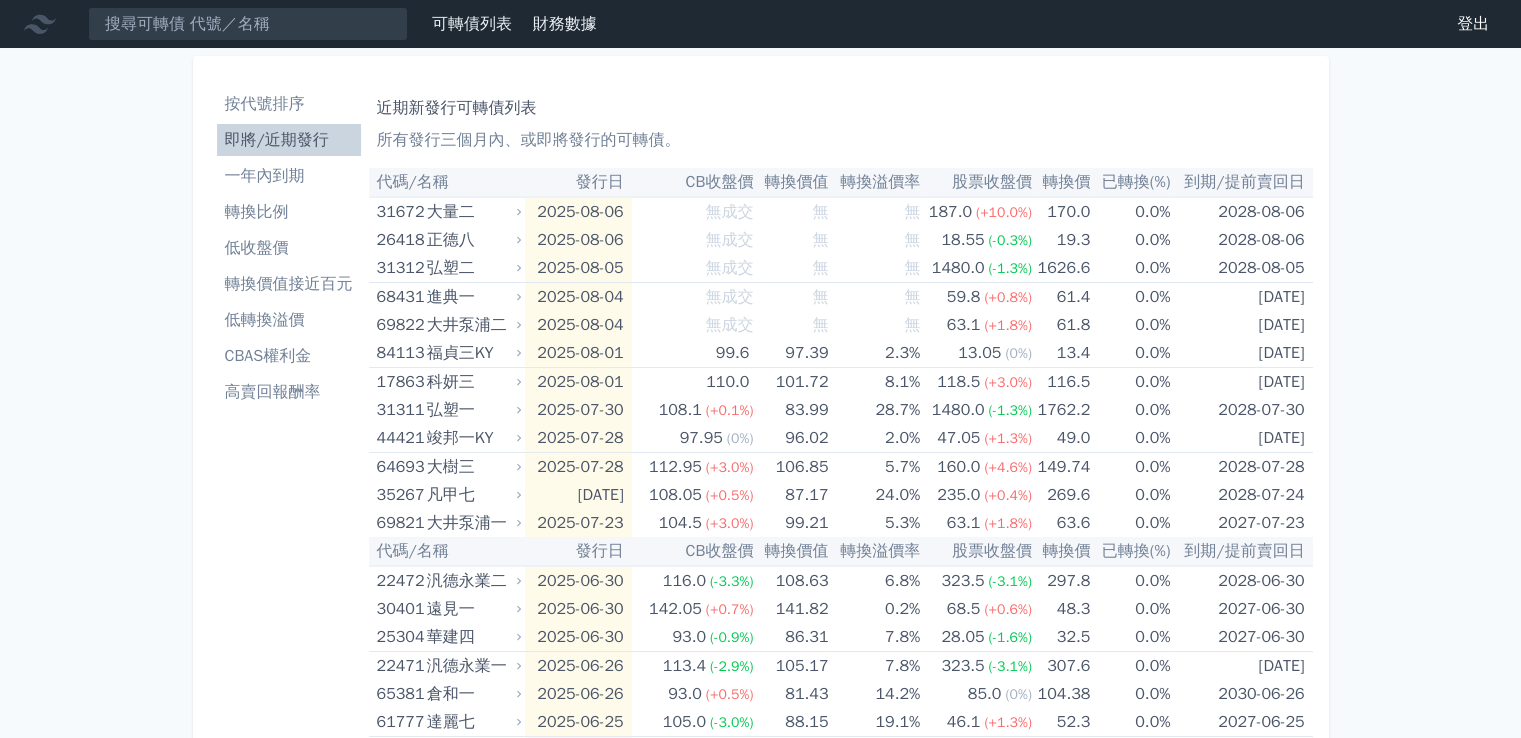 drag, startPoint x: 1307, startPoint y: 696, endPoint x: 381, endPoint y: 185, distance: 1057.6375 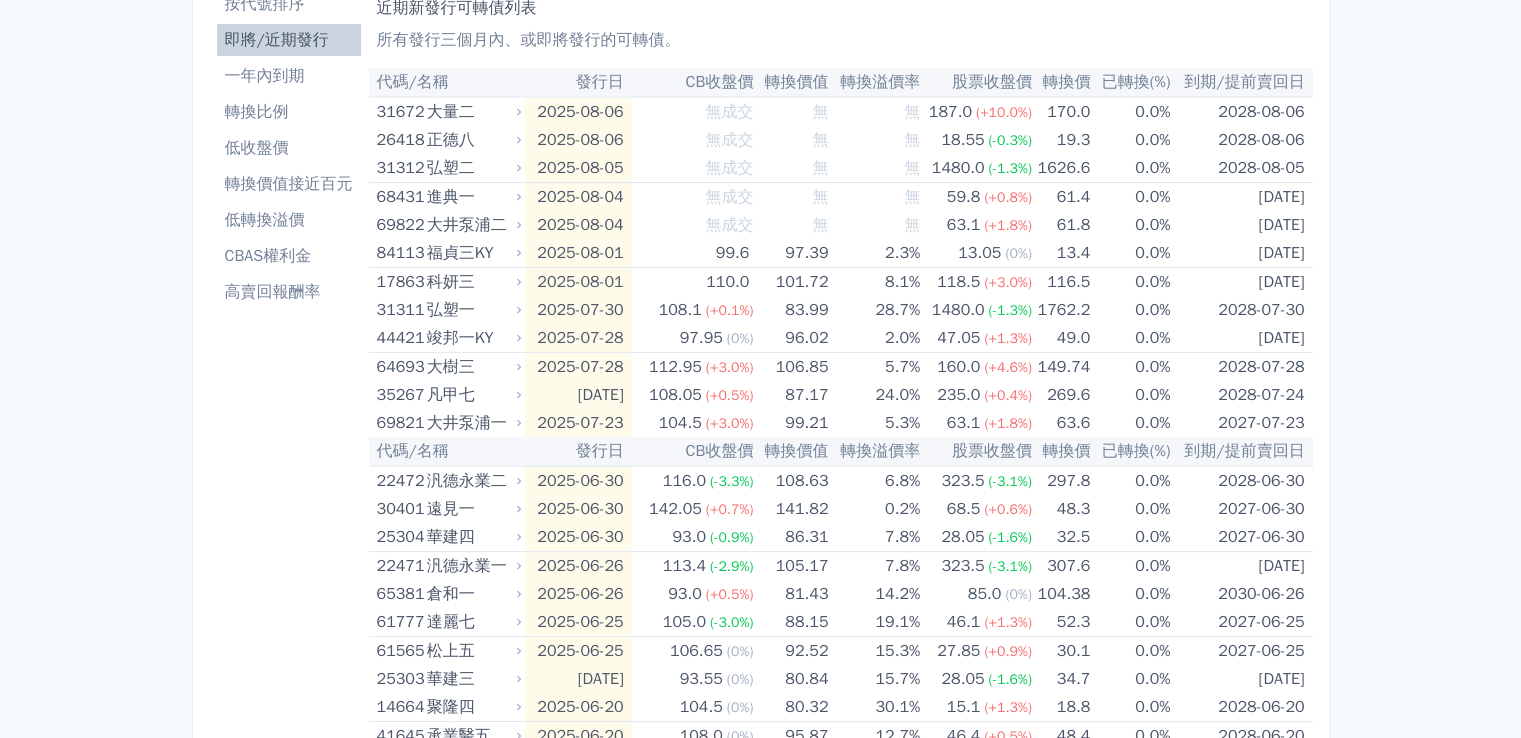 scroll, scrollTop: 0, scrollLeft: 0, axis: both 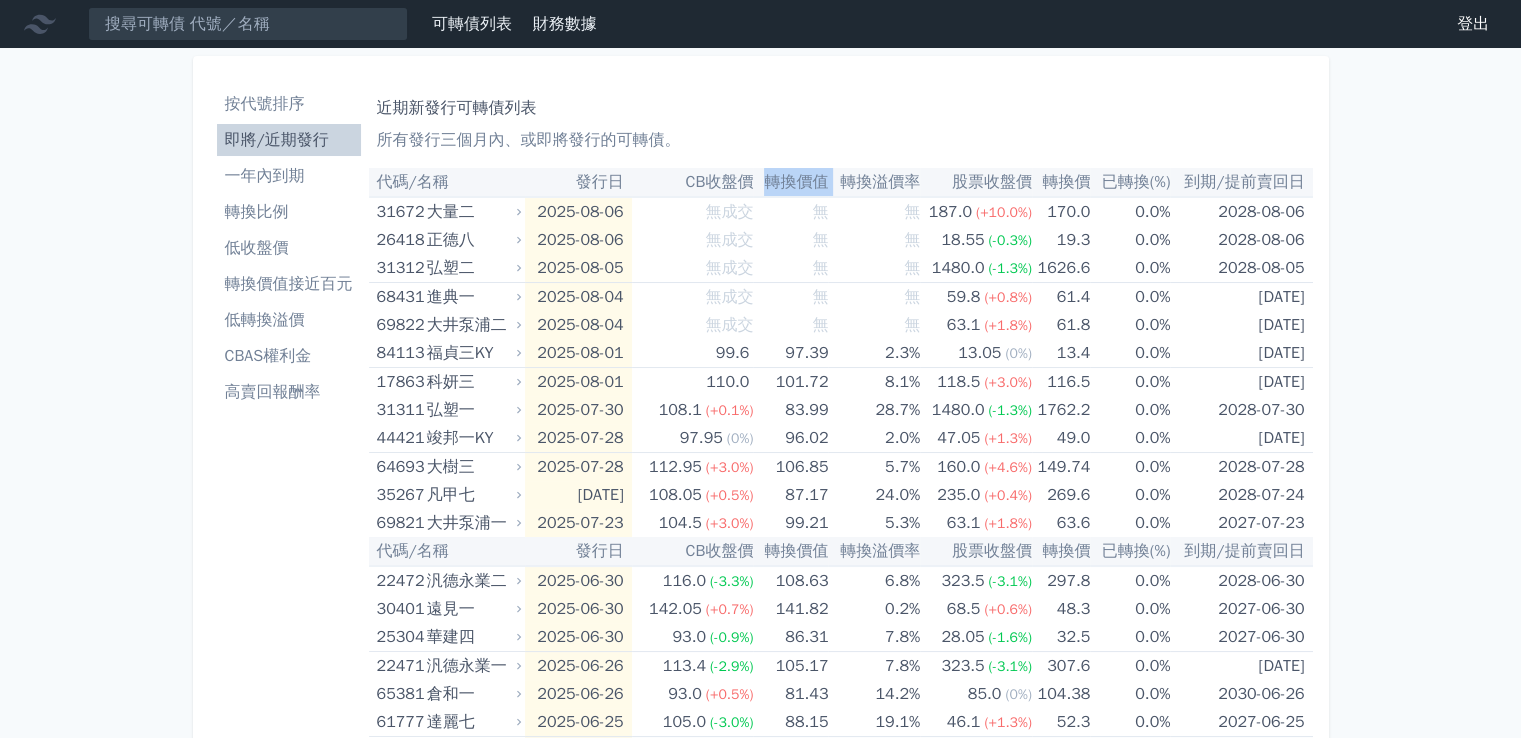 drag, startPoint x: 765, startPoint y: 182, endPoint x: 838, endPoint y: 181, distance: 73.00685 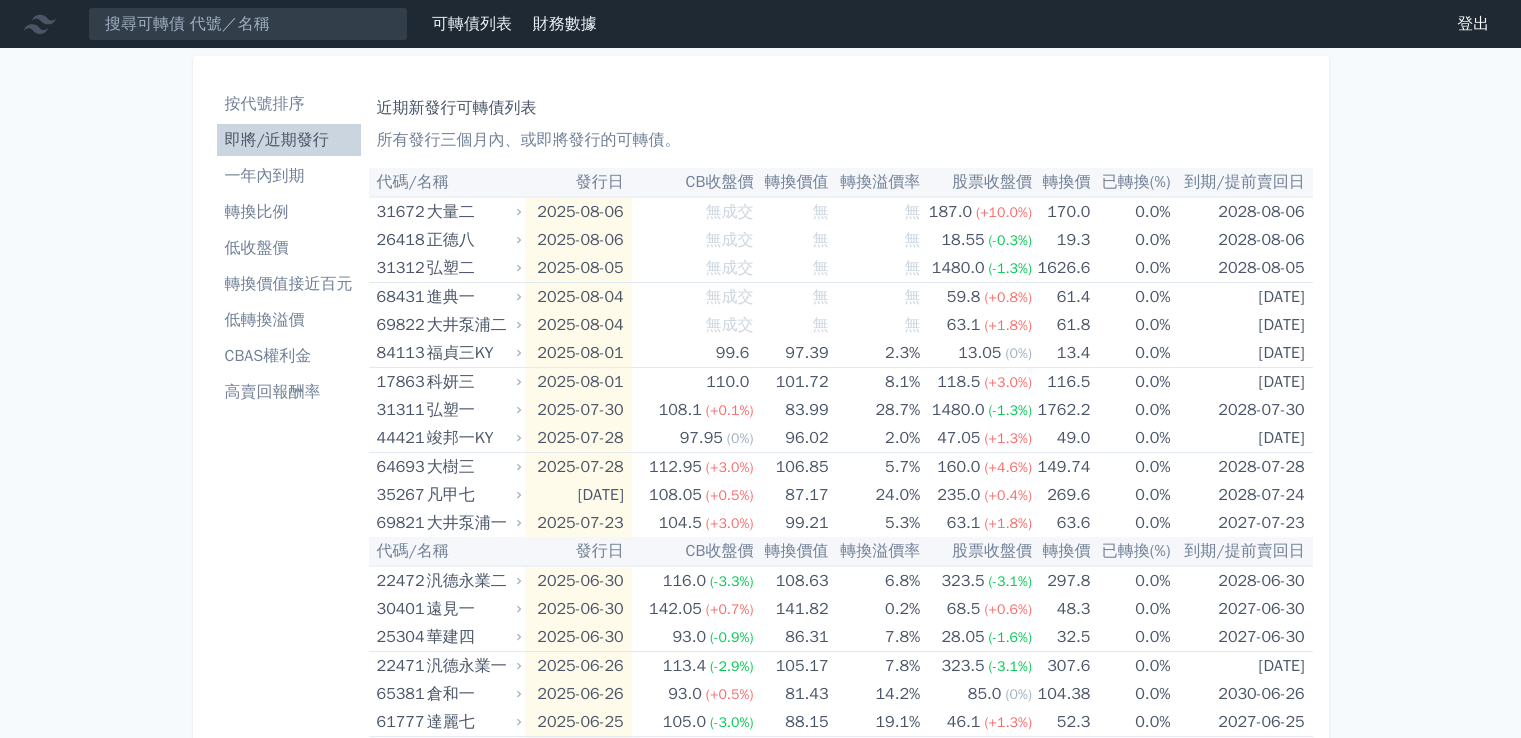 click on "CB收盤價" at bounding box center (693, 182) 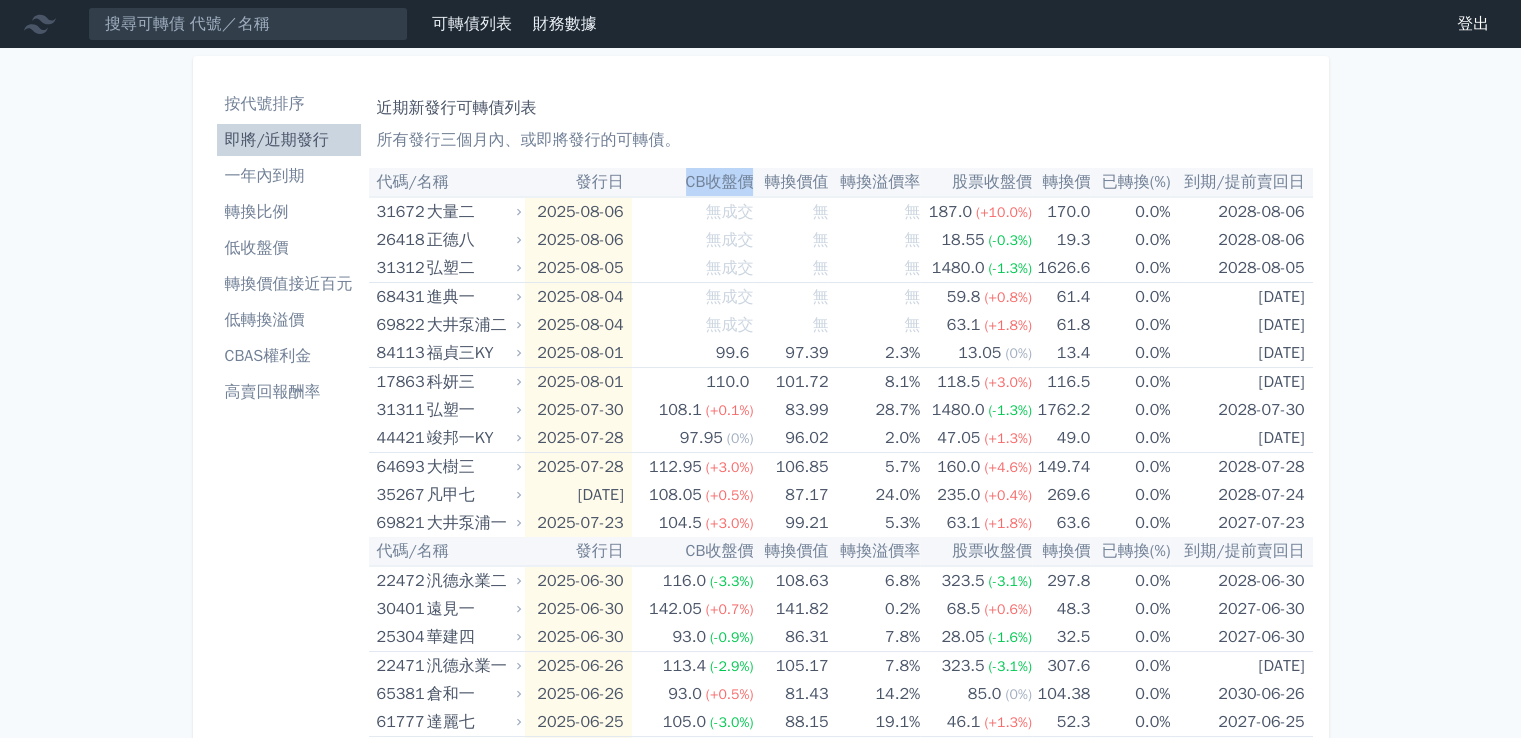 drag, startPoint x: 688, startPoint y: 177, endPoint x: 751, endPoint y: 177, distance: 63 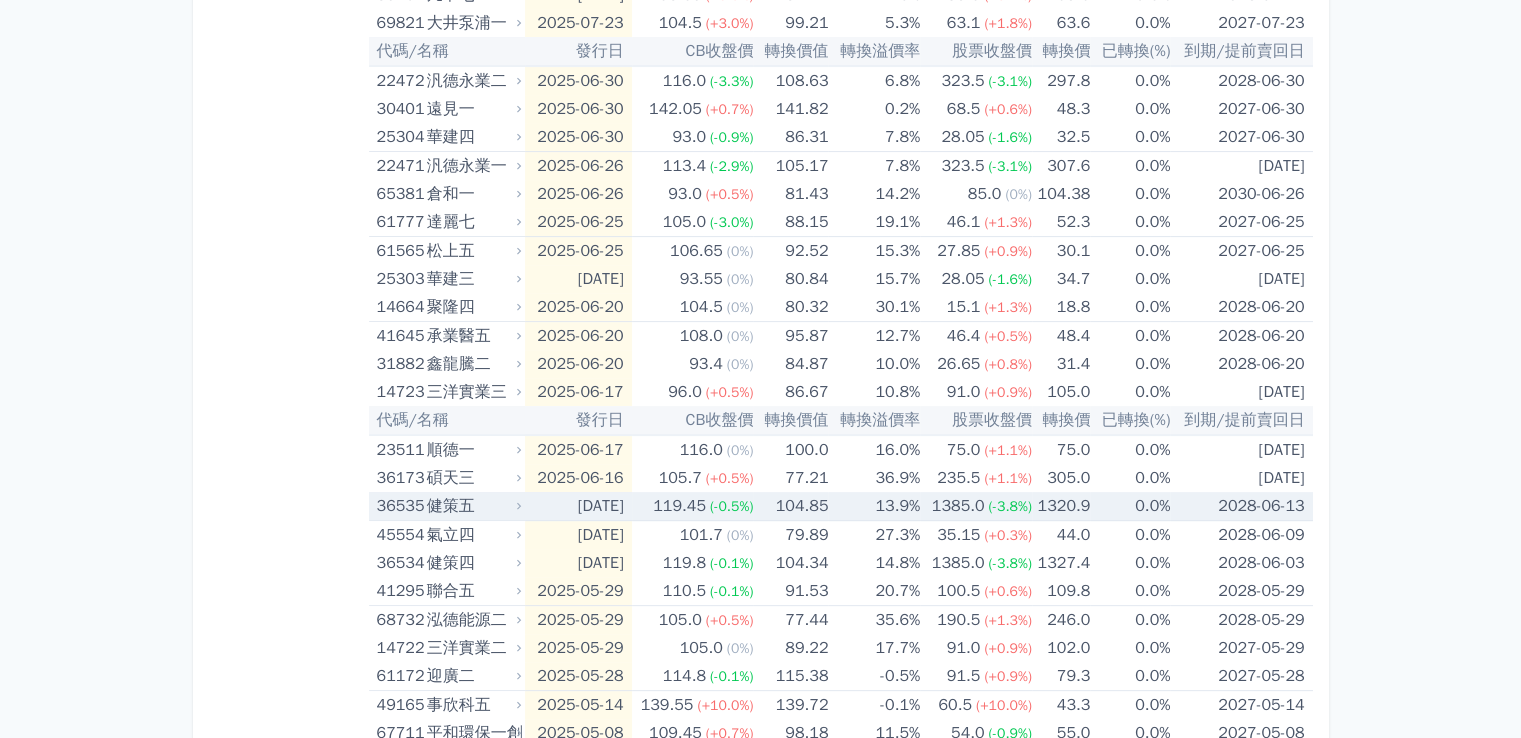 scroll, scrollTop: 566, scrollLeft: 0, axis: vertical 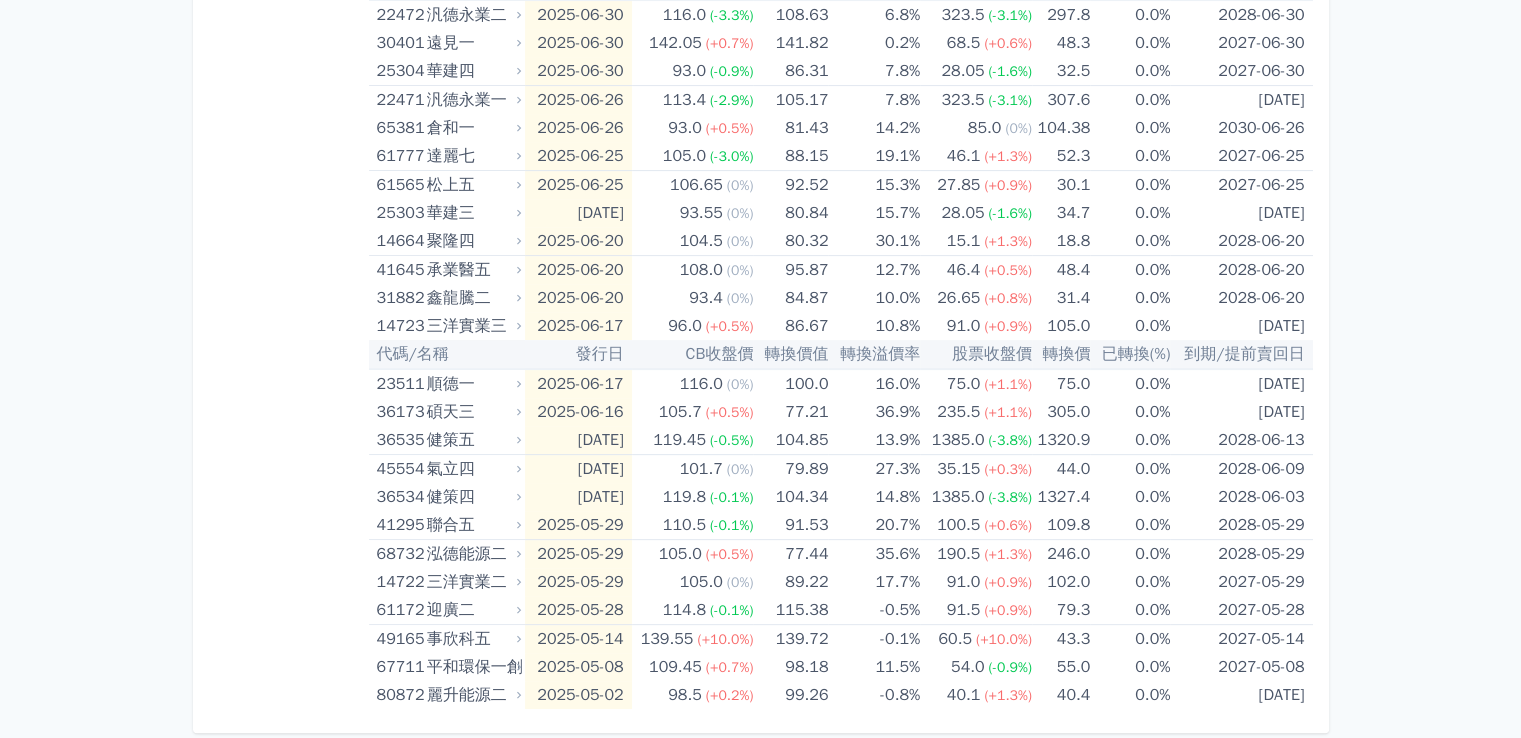 click on "按代號排序
即將/近期發行
一年內到期
轉換比例
低收盤價
轉換價值接近百元
低轉換溢價
CBAS權利金
高賣回報酬率" at bounding box center [289, 111] 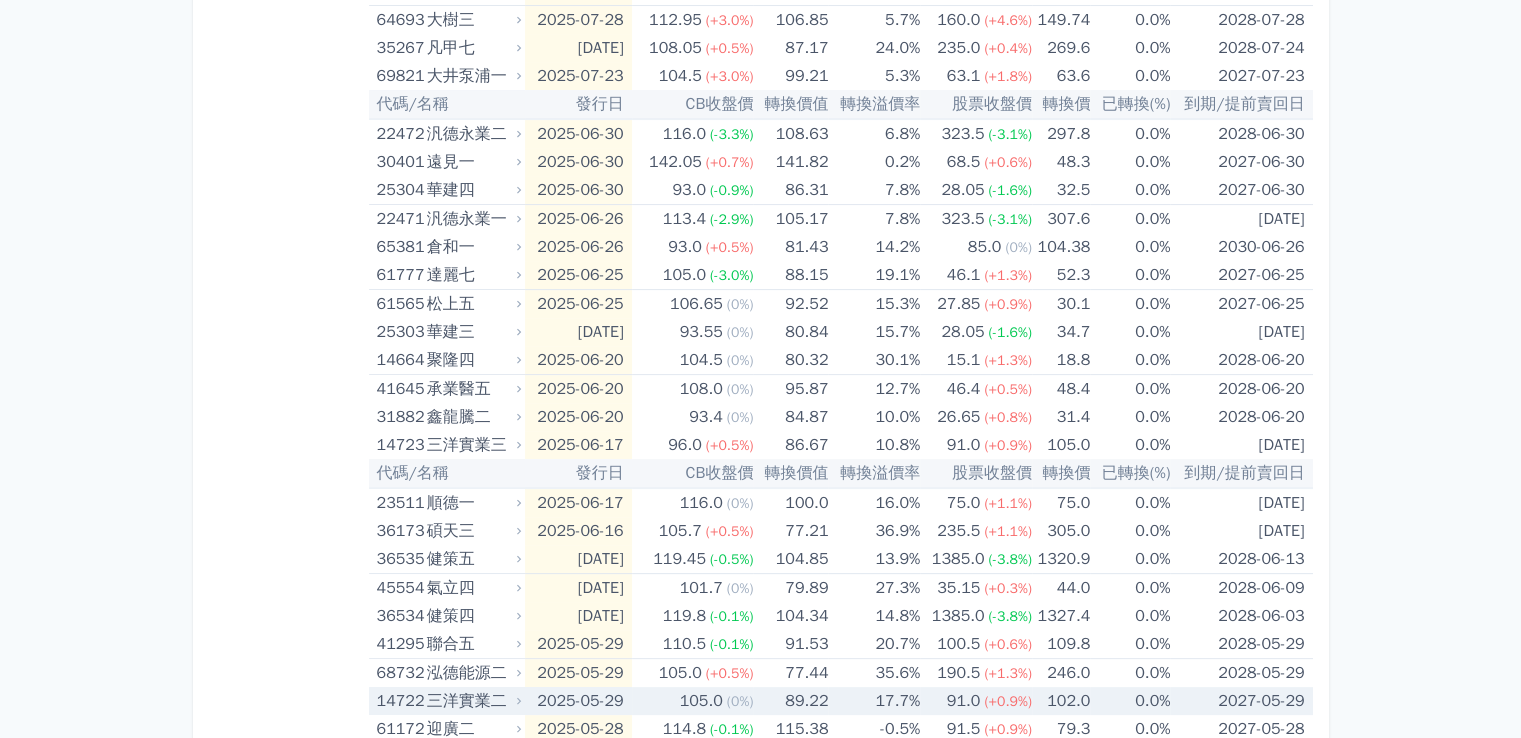 scroll, scrollTop: 566, scrollLeft: 0, axis: vertical 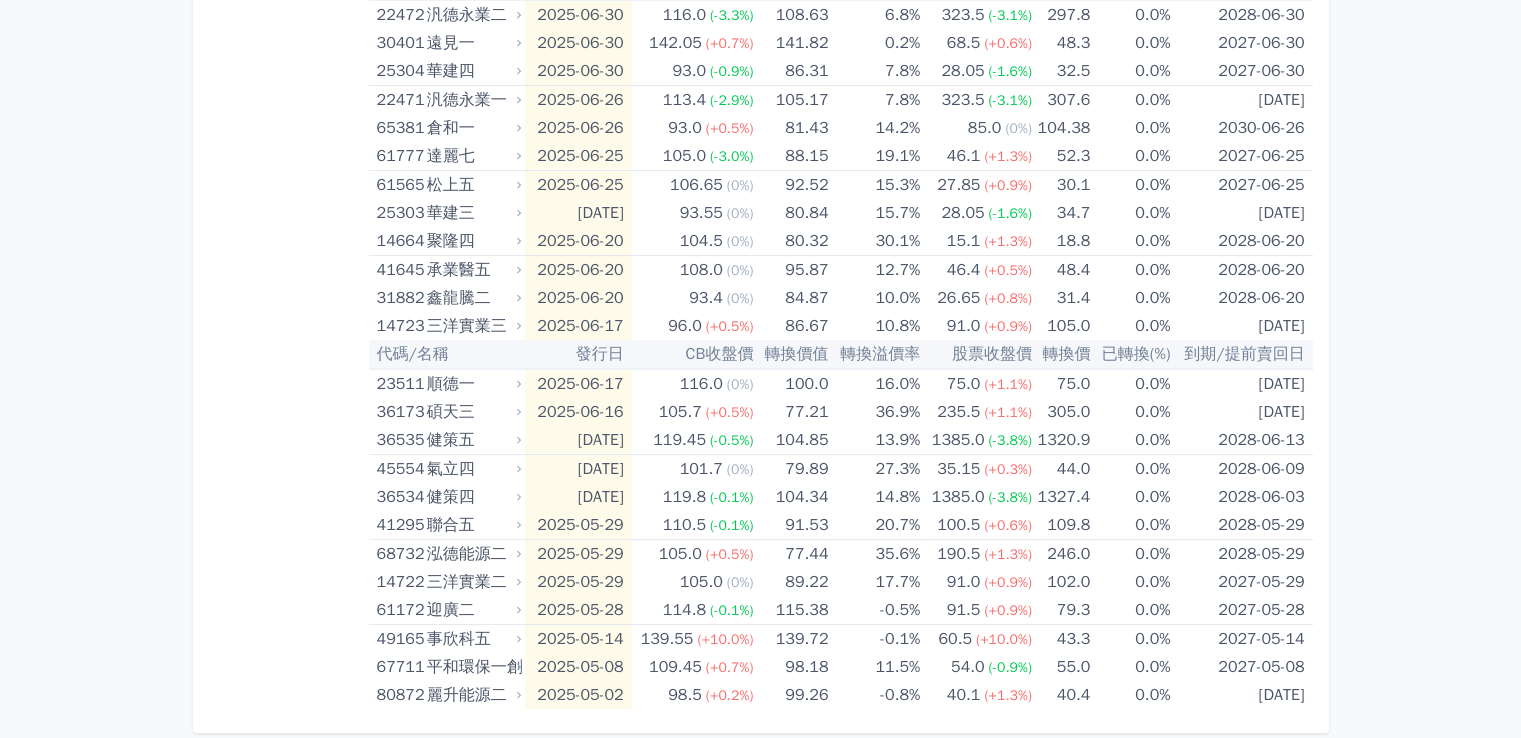 click on "按代號排序
即將/近期發行
一年內到期
轉換比例
低收盤價
轉換價值接近百元
低轉換溢價
CBAS權利金
高賣回報酬率" at bounding box center [289, 111] 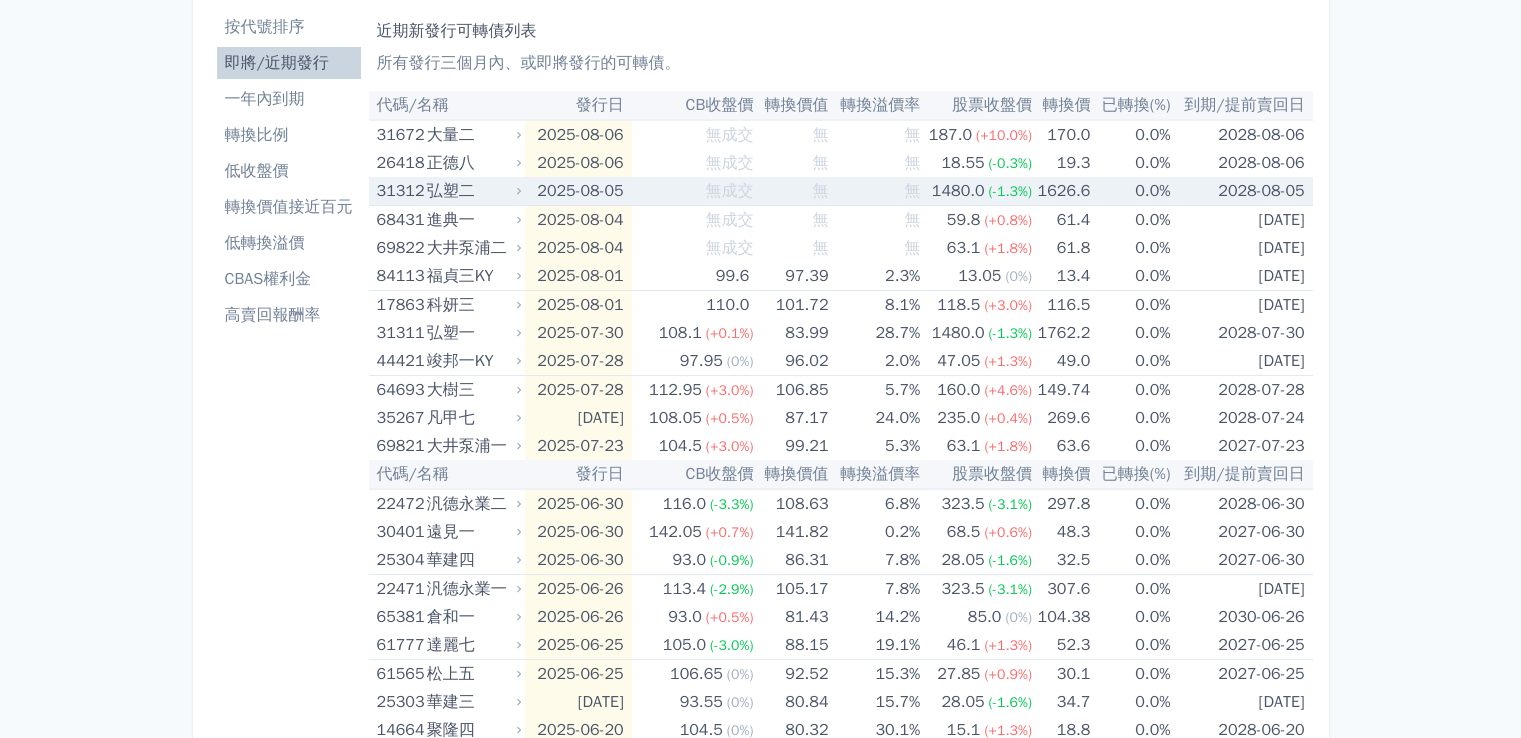 scroll, scrollTop: 0, scrollLeft: 0, axis: both 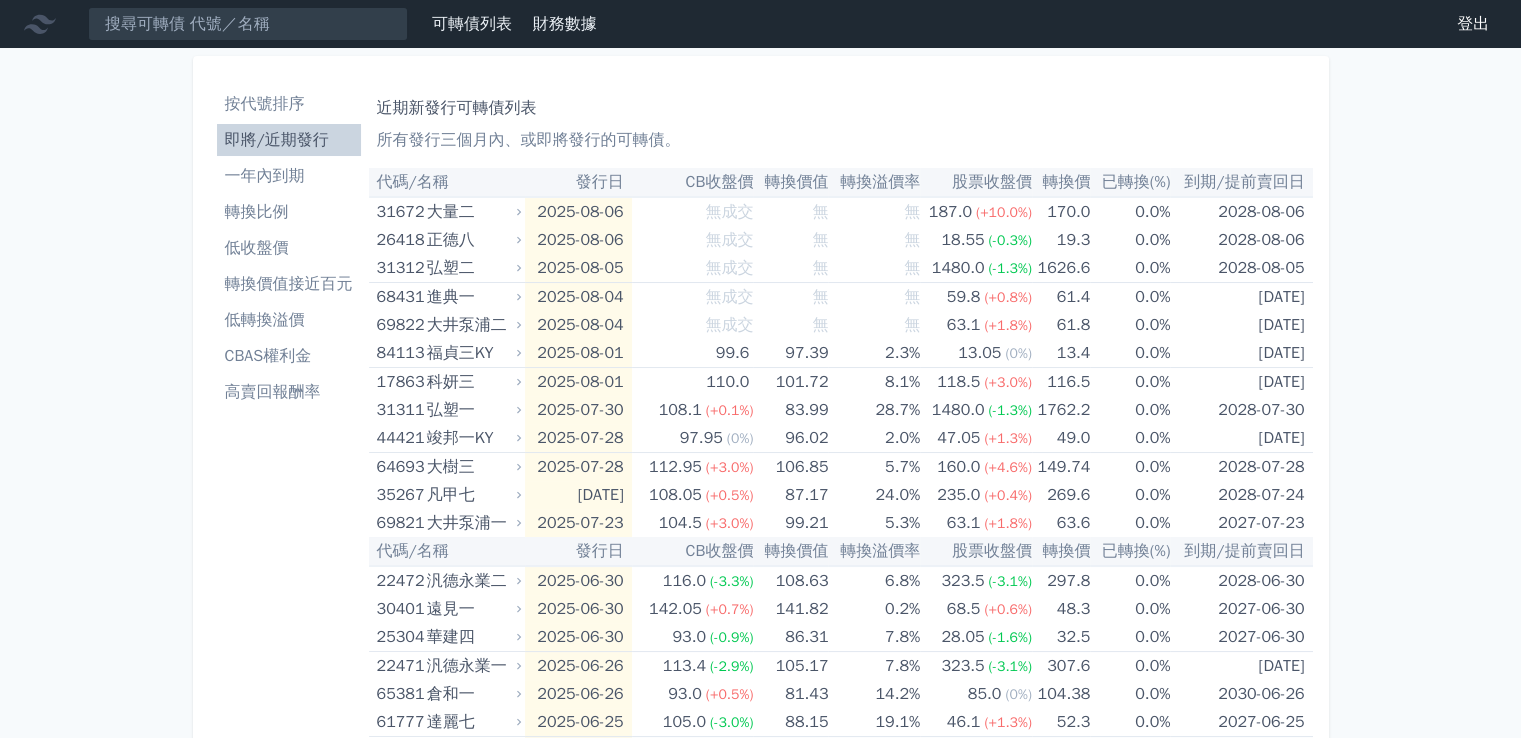 click on "CBAS權利金" at bounding box center [289, 356] 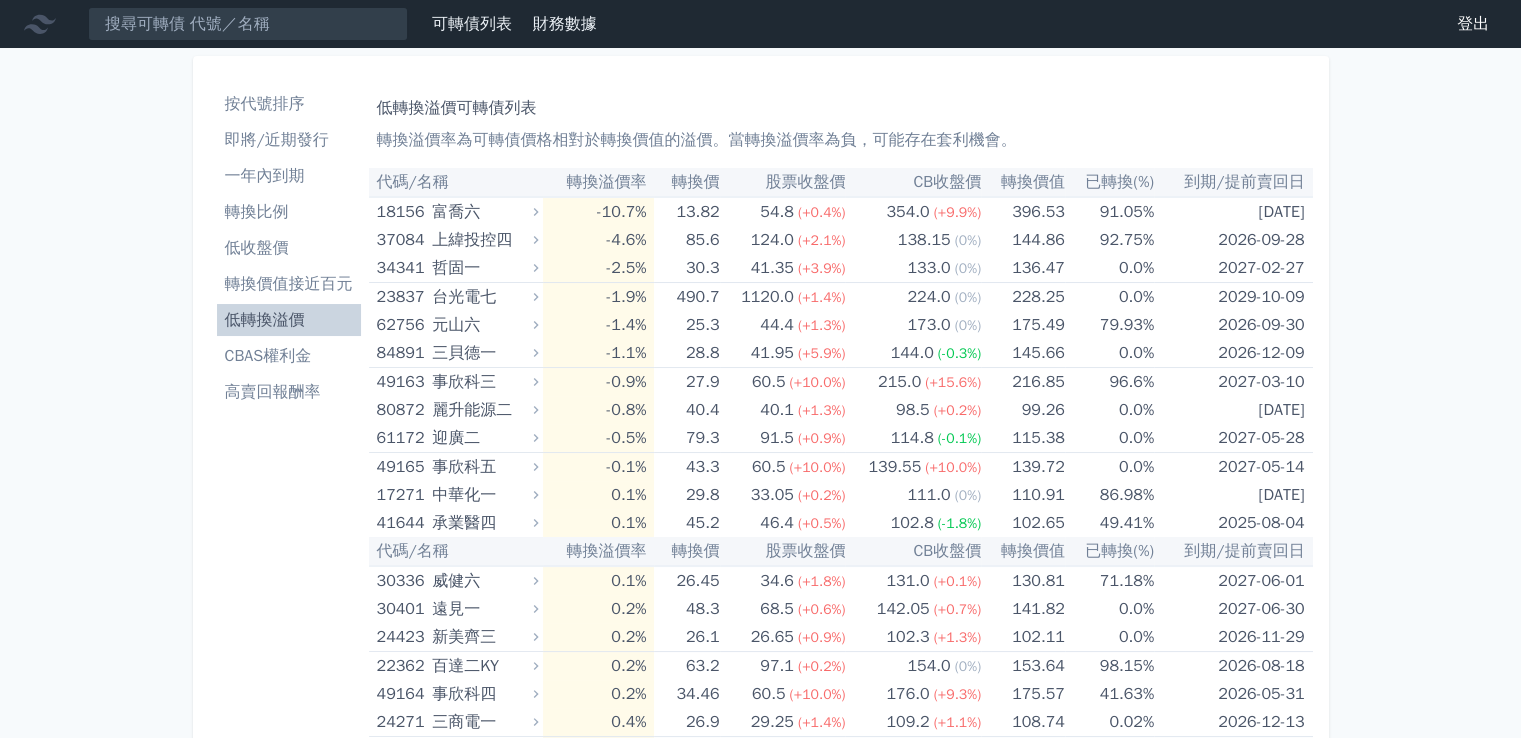 click on "CBAS權利金" at bounding box center [289, 356] 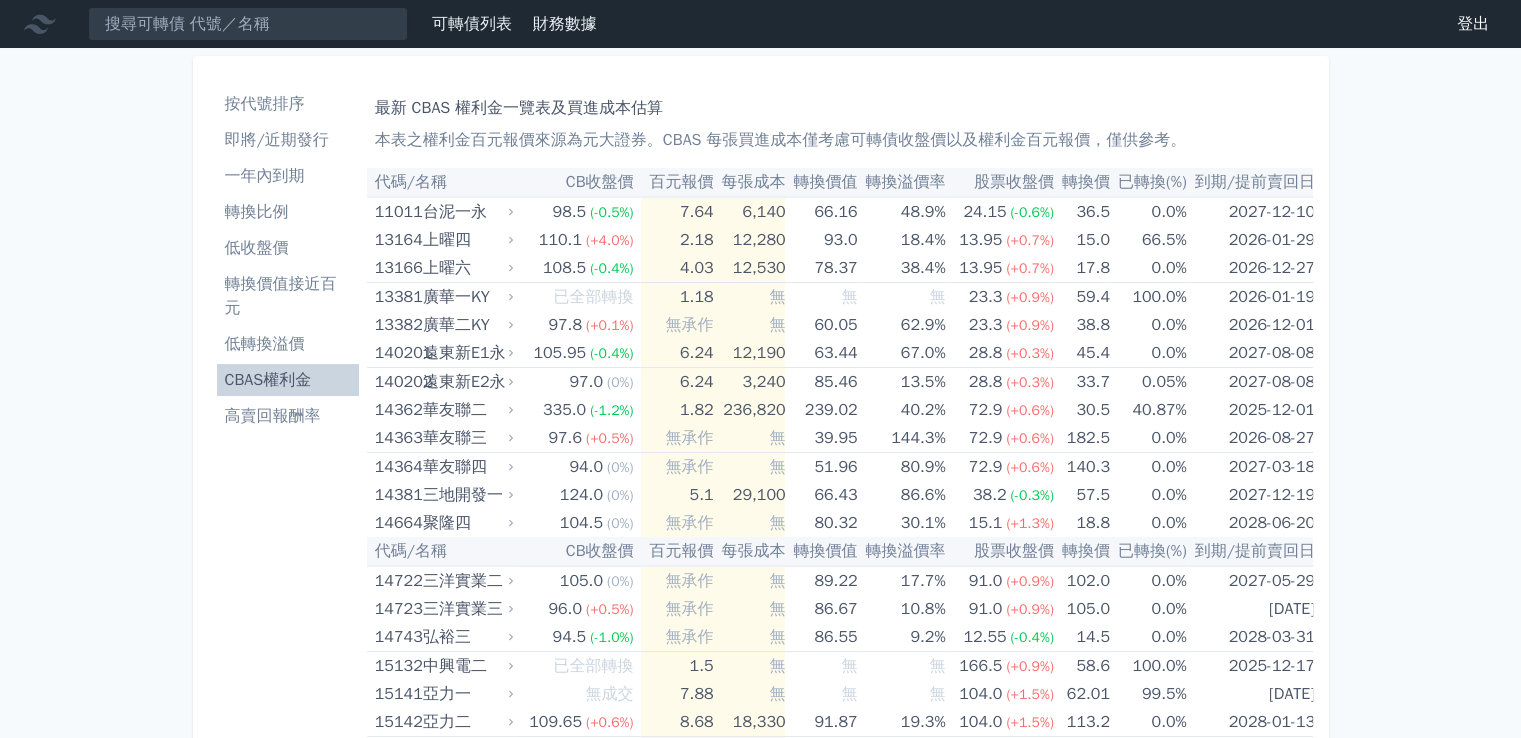 click on "按代號排序" at bounding box center [288, 104] 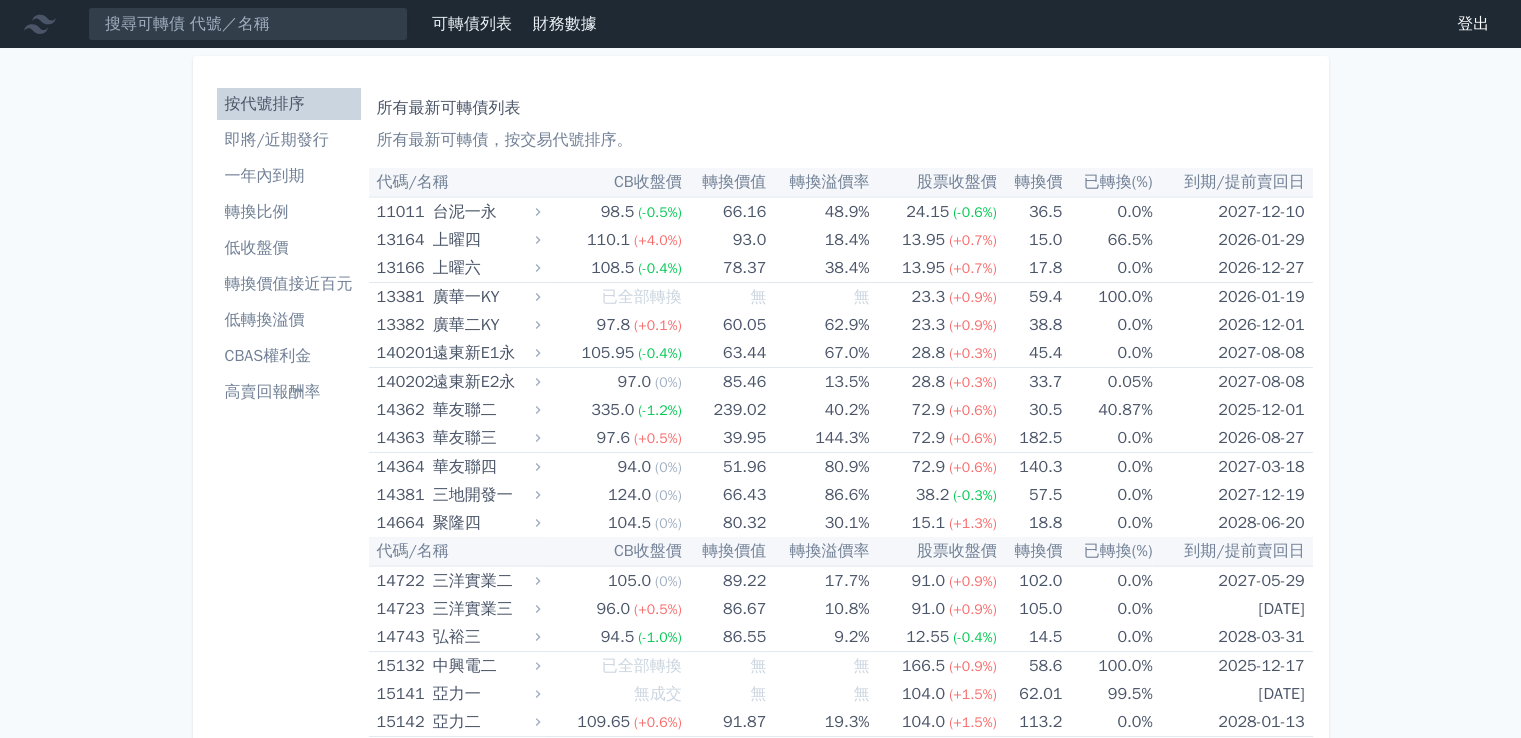click on "轉換溢價率" at bounding box center [817, 182] 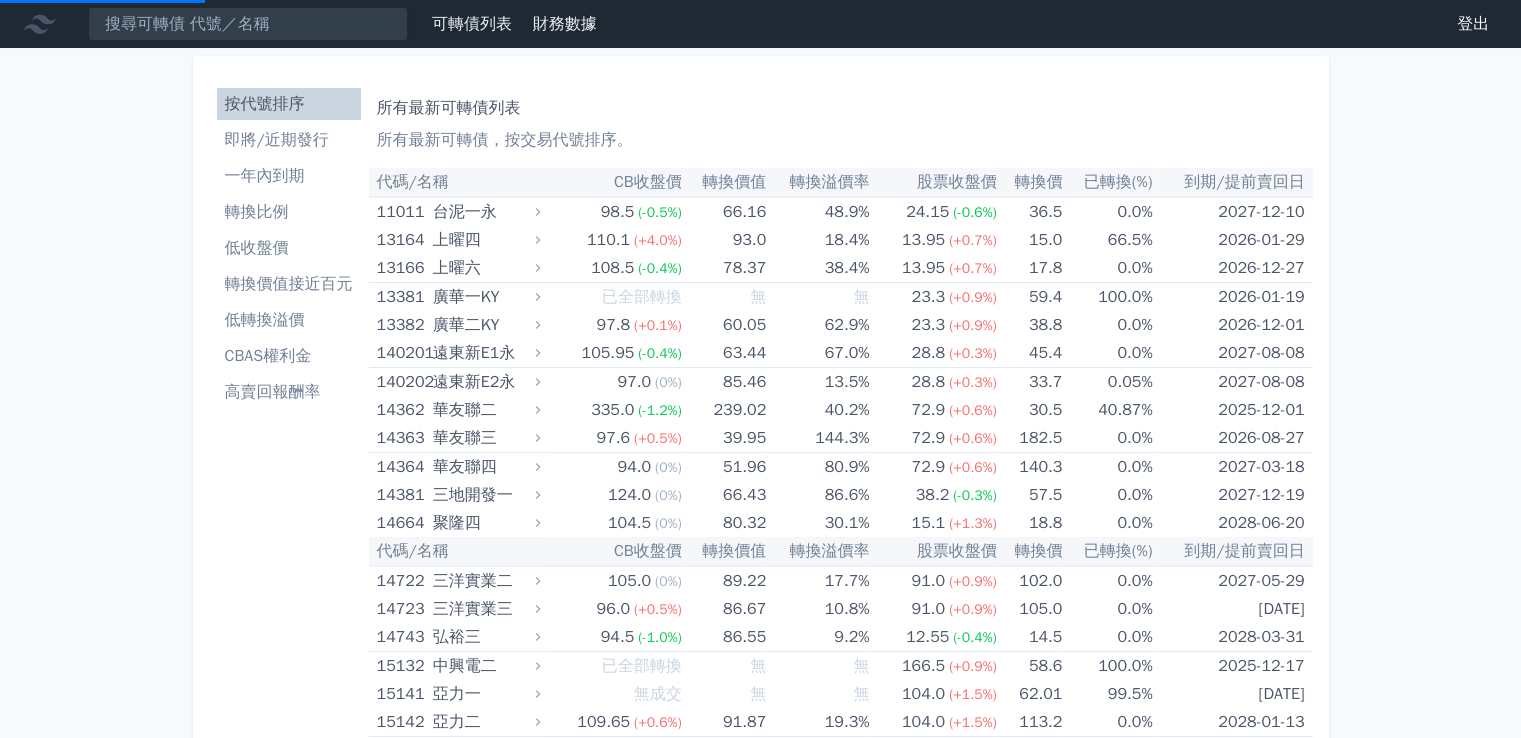 click on "一年內到期" at bounding box center [289, 176] 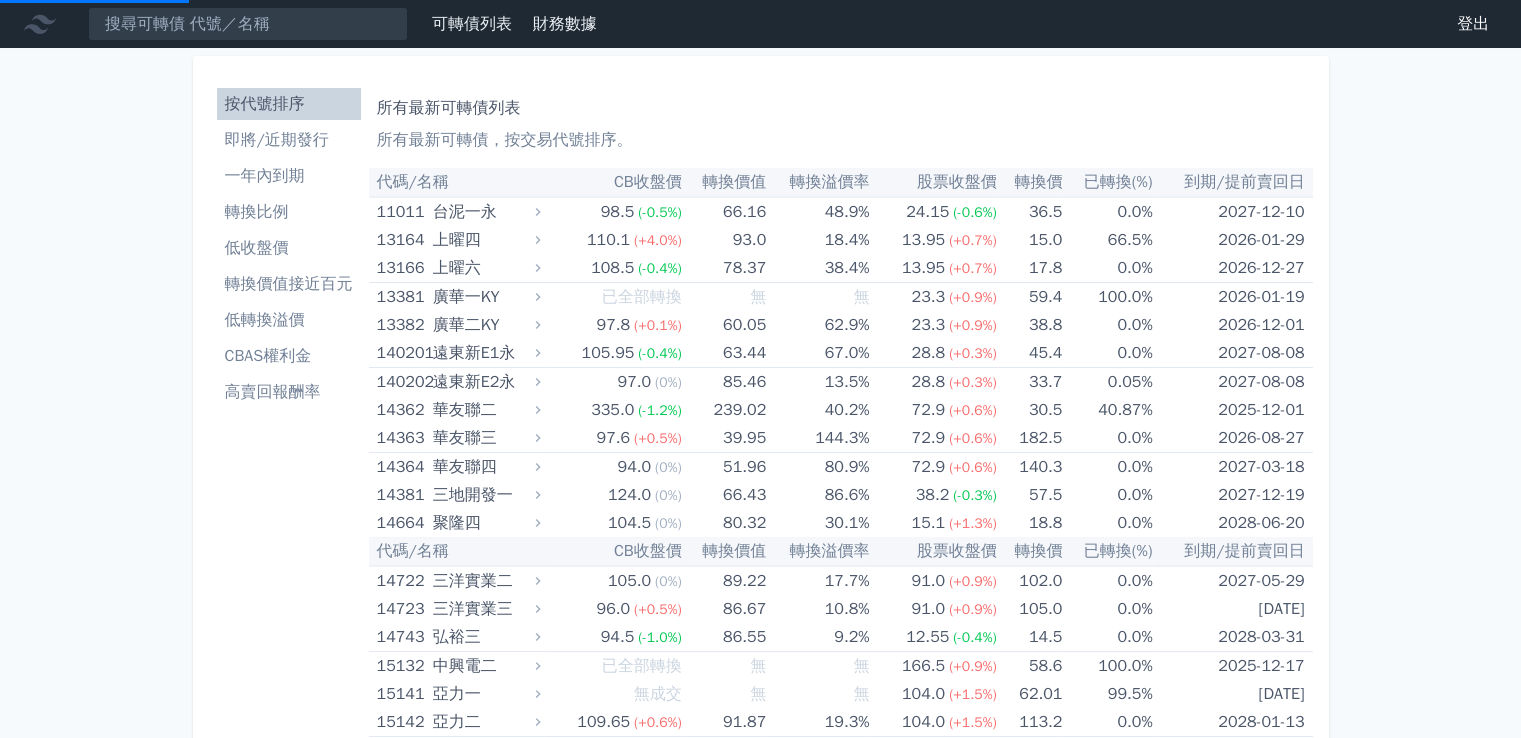 click on "一年內到期" at bounding box center [289, 176] 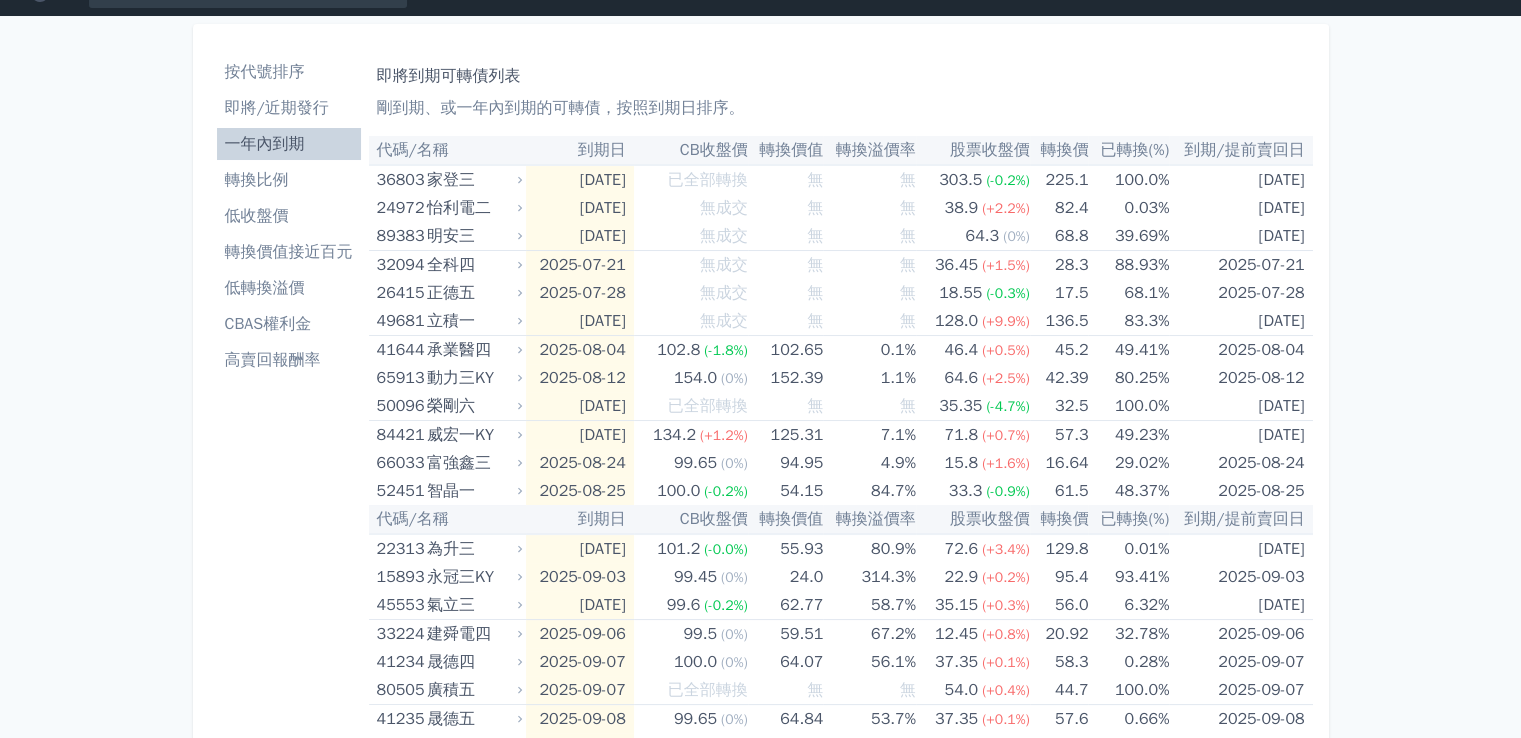 scroll, scrollTop: 0, scrollLeft: 0, axis: both 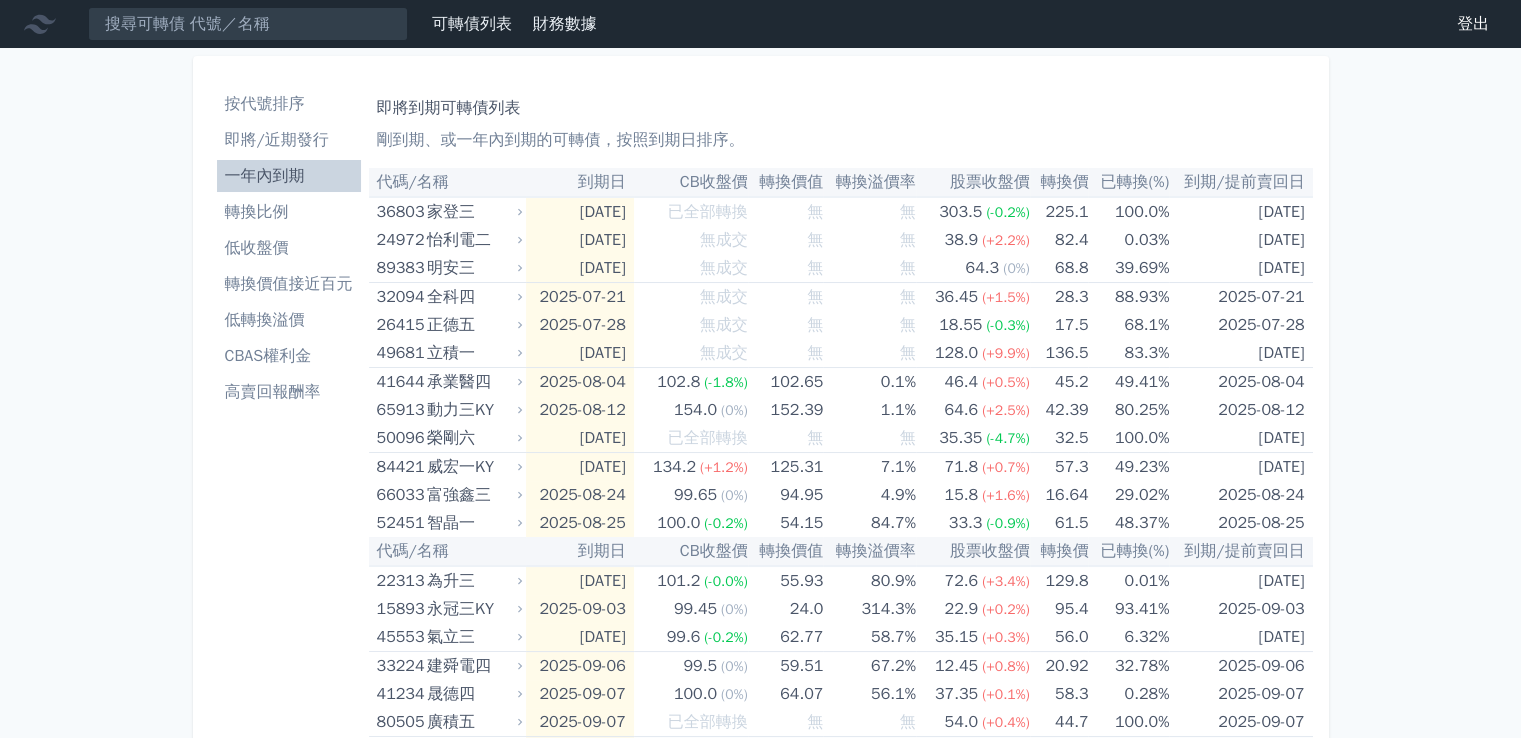 click on "按代號排序" at bounding box center (289, 104) 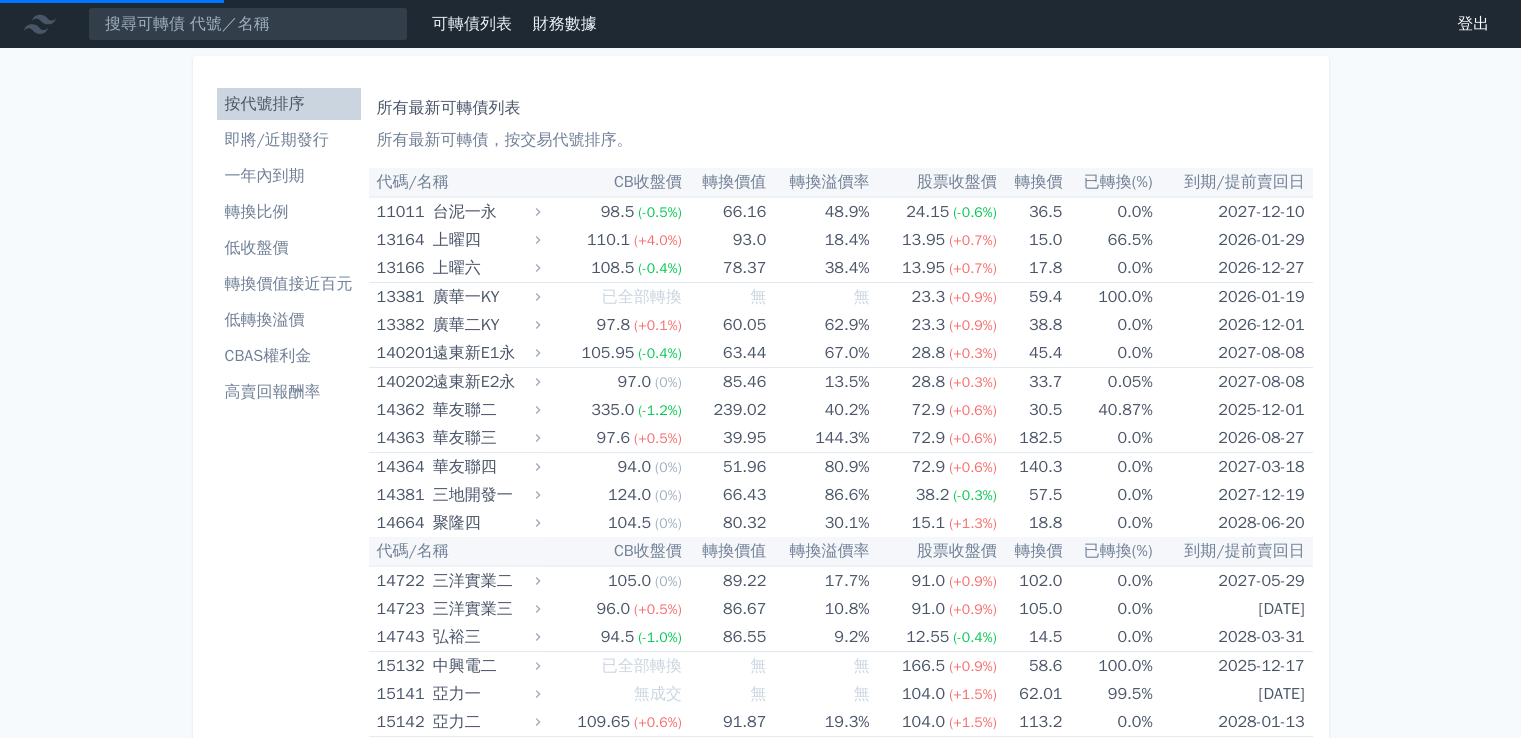click on "按代號排序
即將/近期發行
一年內到期
轉換比例
低收盤價
轉換價值接近百元
低轉換溢價
CBAS權利金
高賣回報酬率" at bounding box center (289, 6212) 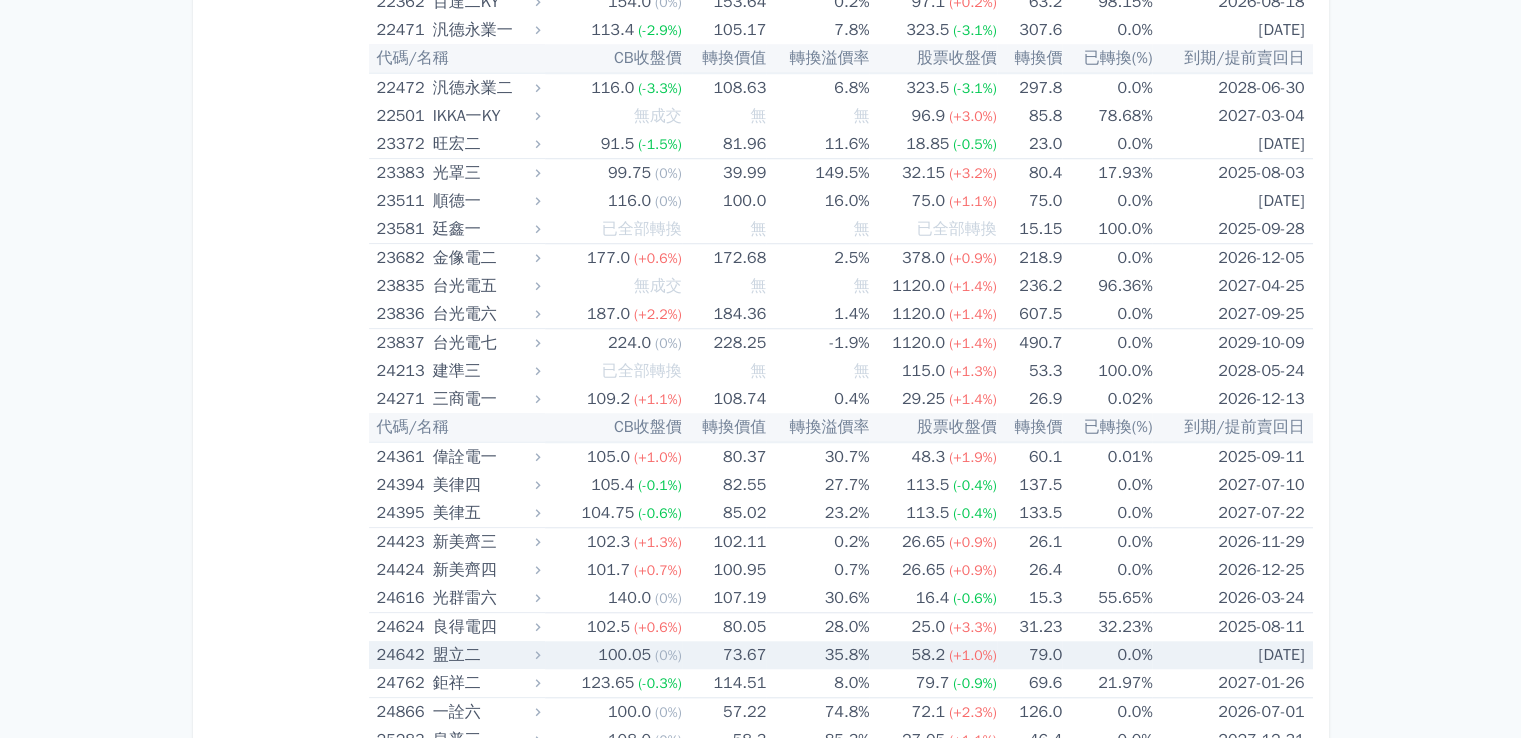 scroll, scrollTop: 1700, scrollLeft: 0, axis: vertical 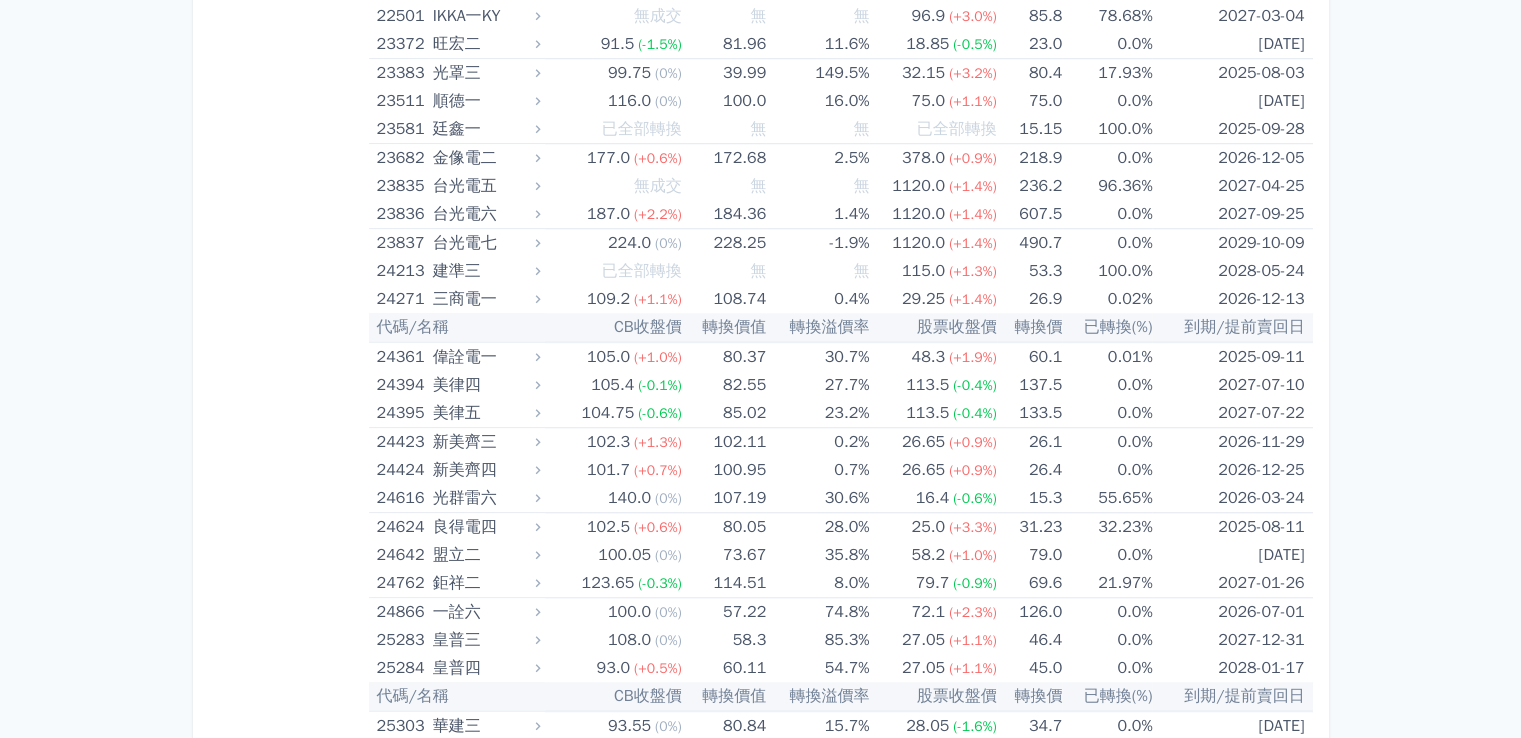 click on "可轉債列表
財務數據
可轉債列表
財務數據
登出
登出
按代號排序
即將/近期發行
一年內到期
轉換比例
低收盤價
轉換價值接近百元
低轉換溢價" at bounding box center [760, 4488] 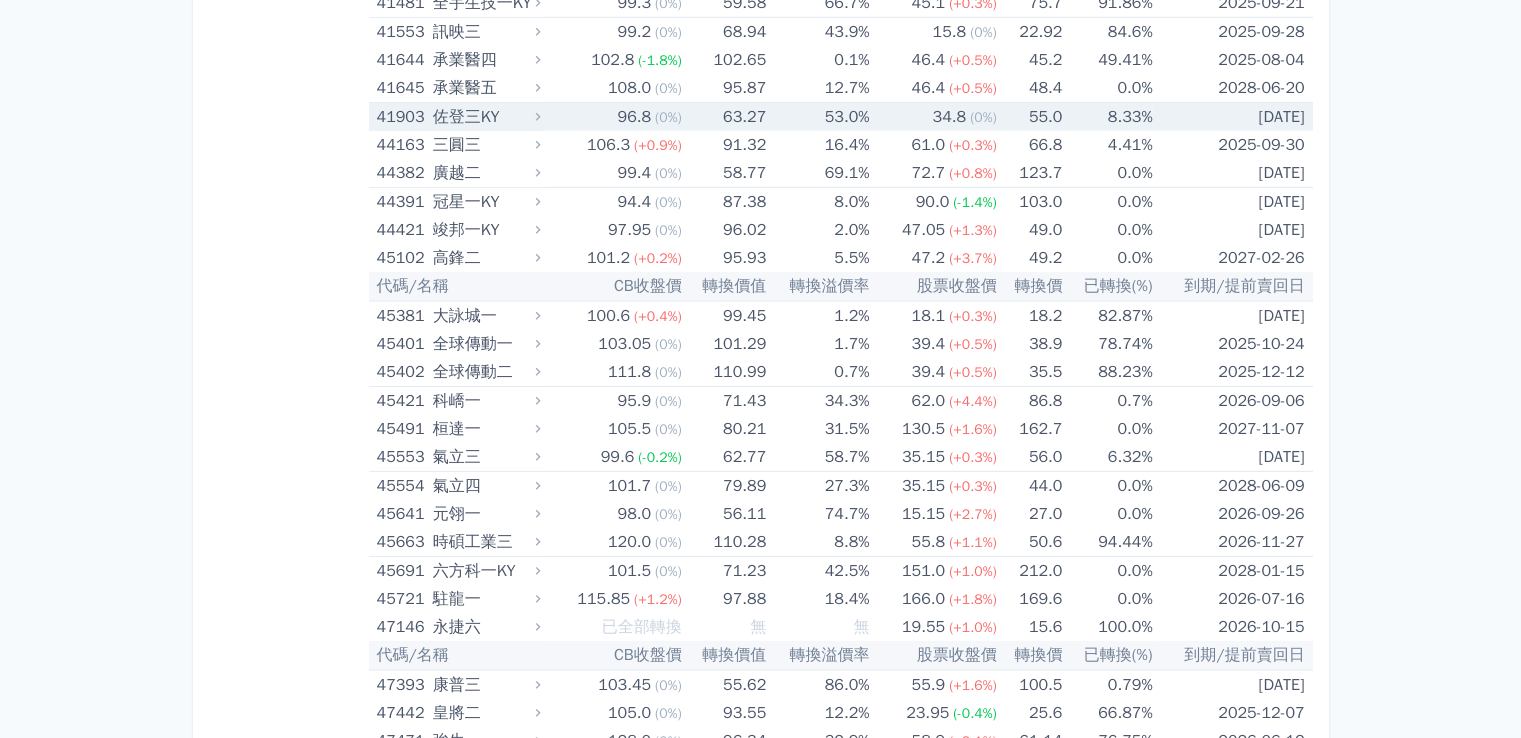 scroll, scrollTop: 6000, scrollLeft: 0, axis: vertical 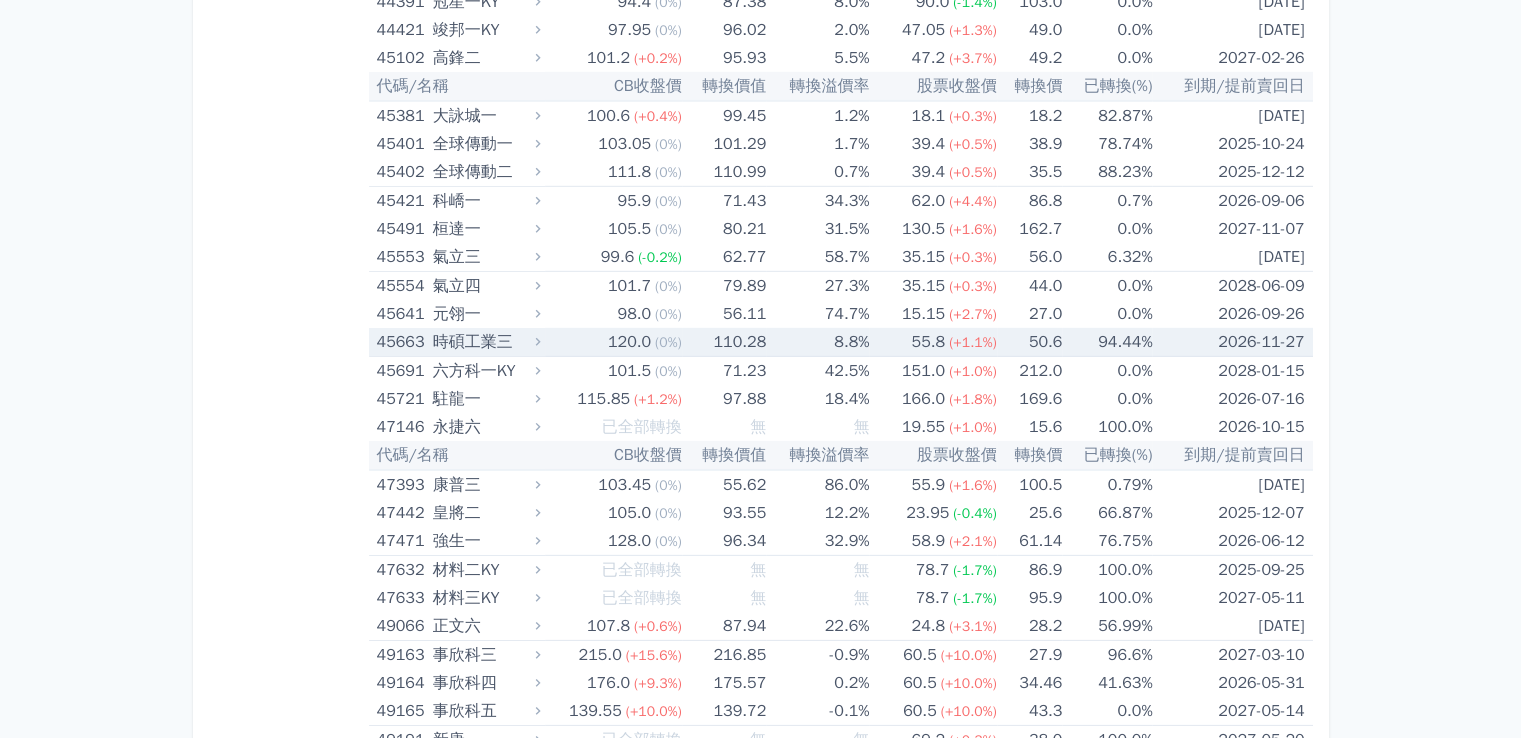 click on "0.0%" at bounding box center (1107, 314) 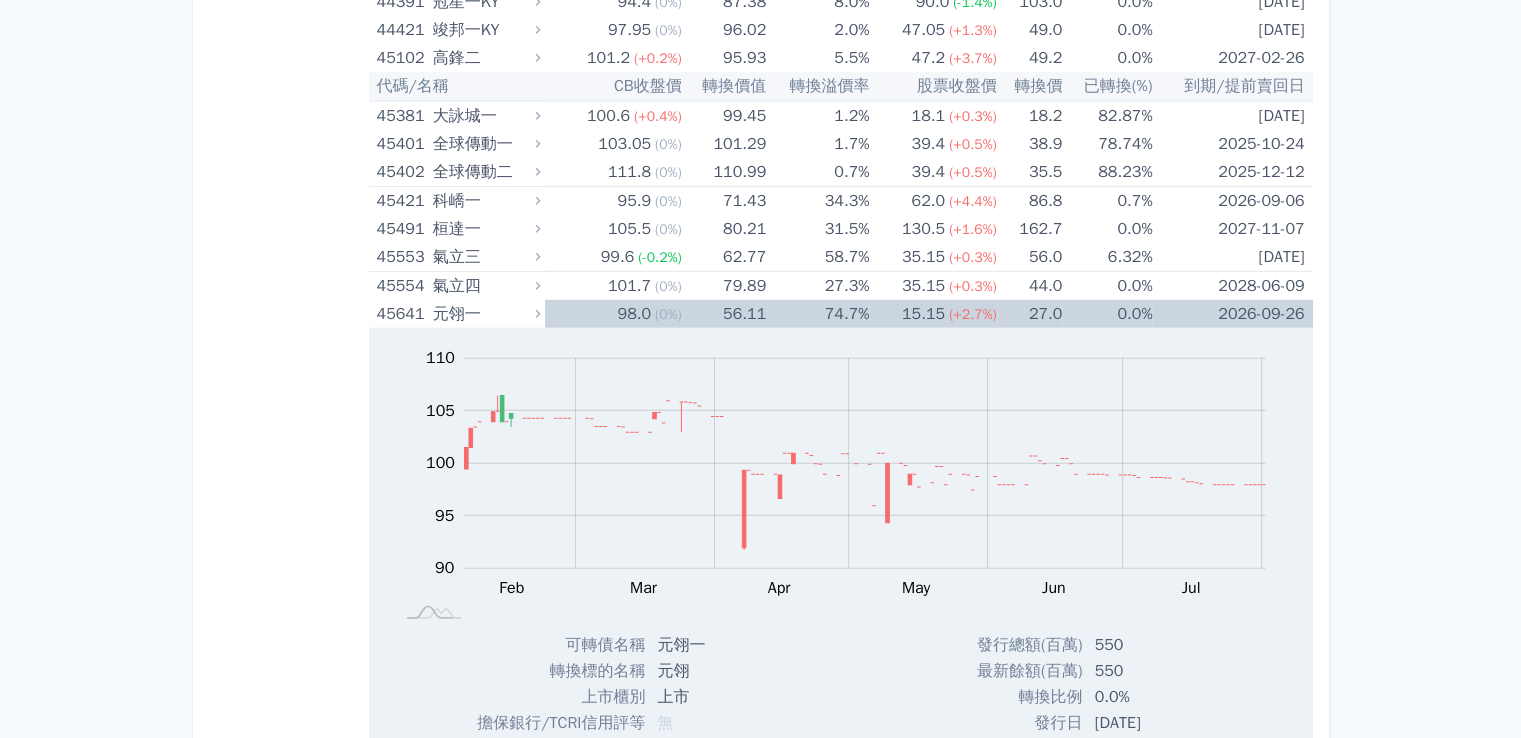 click on "可轉債列表
財務數據
可轉債列表
財務數據
登出
登出
按代號排序
即將/近期發行
一年內到期
轉換比例
低收盤價
轉換價值接近百元
低轉換溢價" at bounding box center [760, 513] 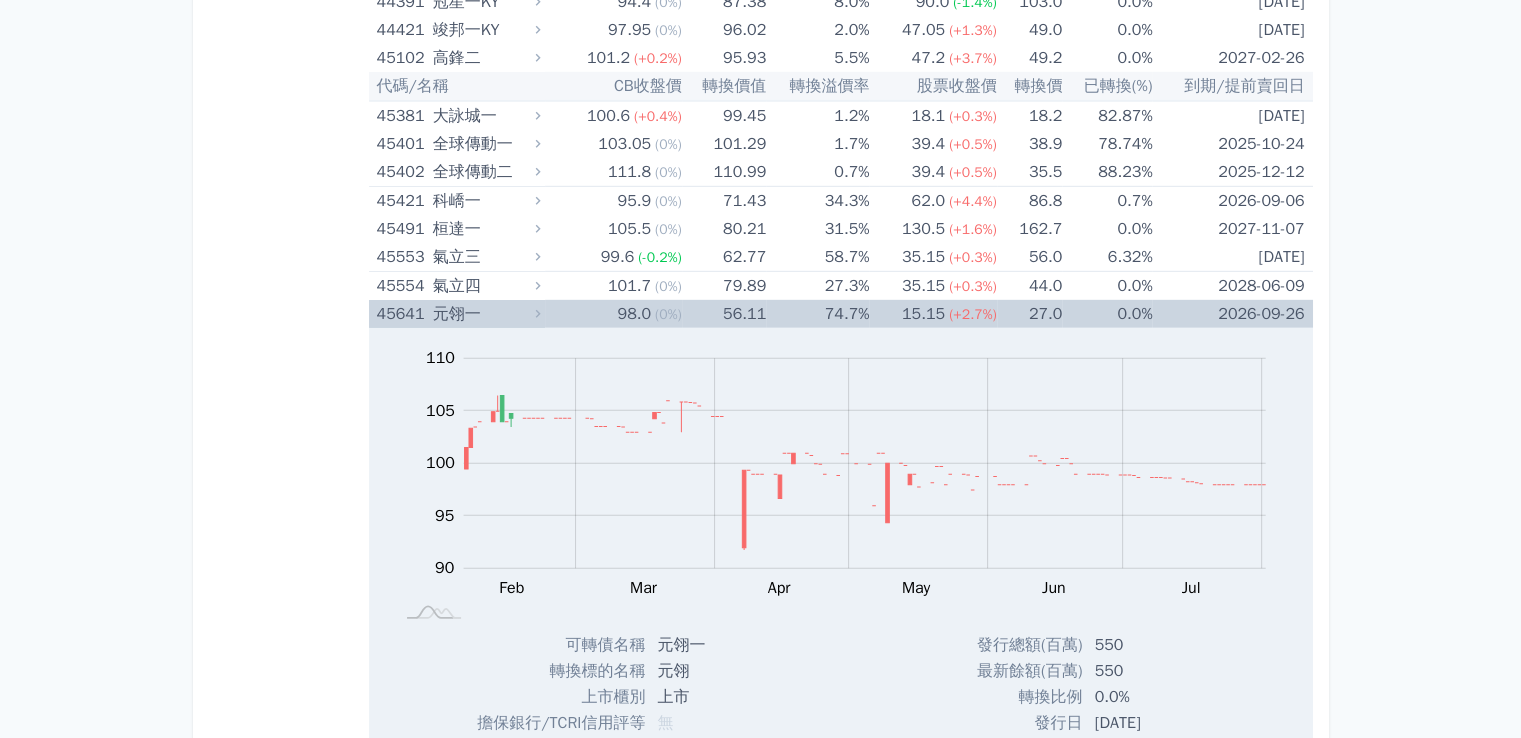 click on "45641" at bounding box center (402, 314) 